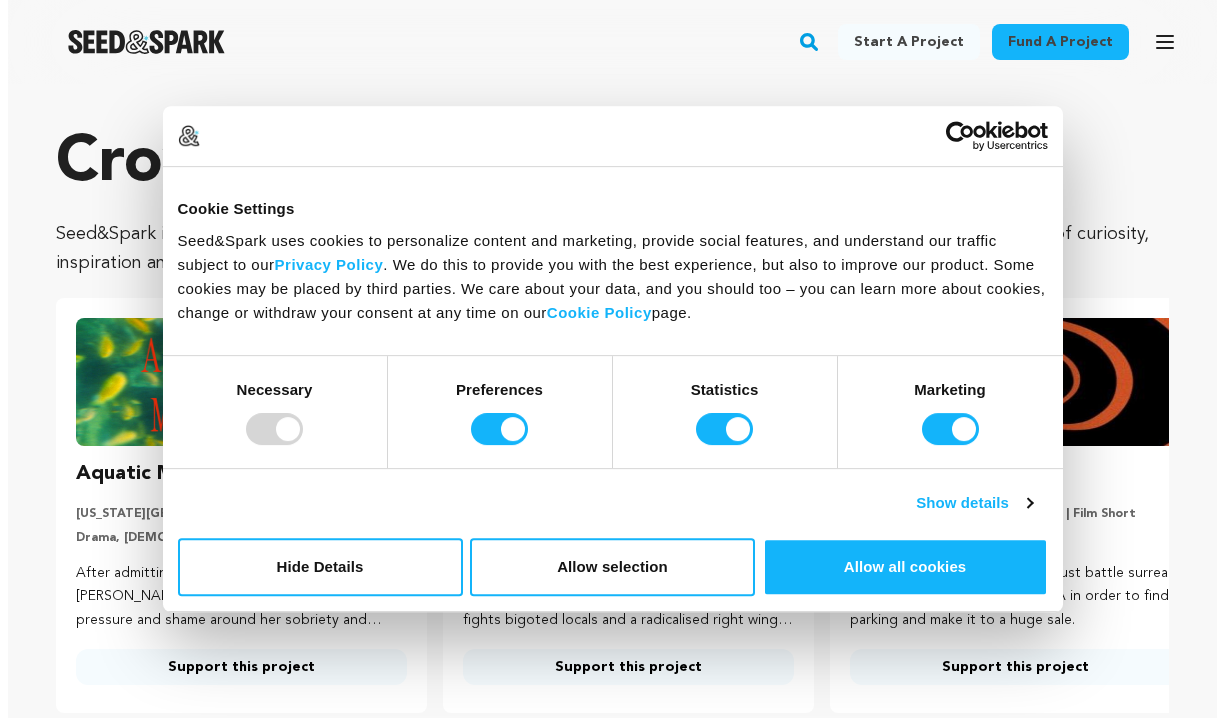 scroll, scrollTop: 0, scrollLeft: 0, axis: both 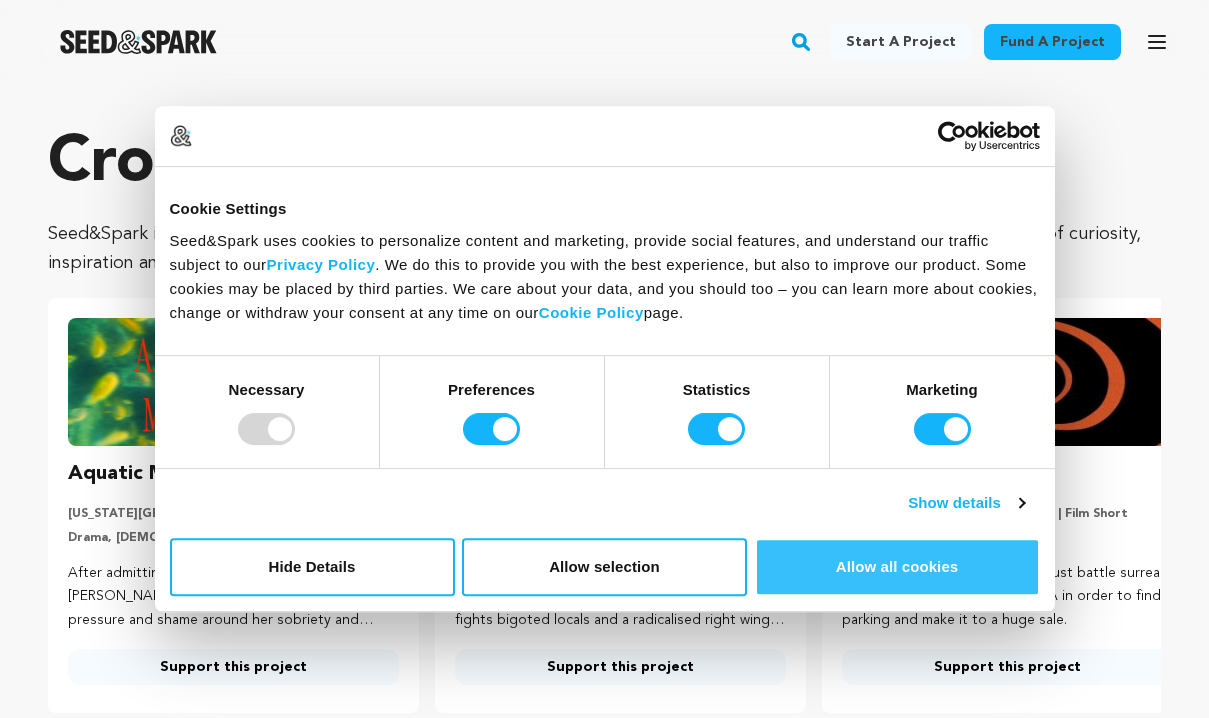click on "Allow all cookies" at bounding box center (897, 567) 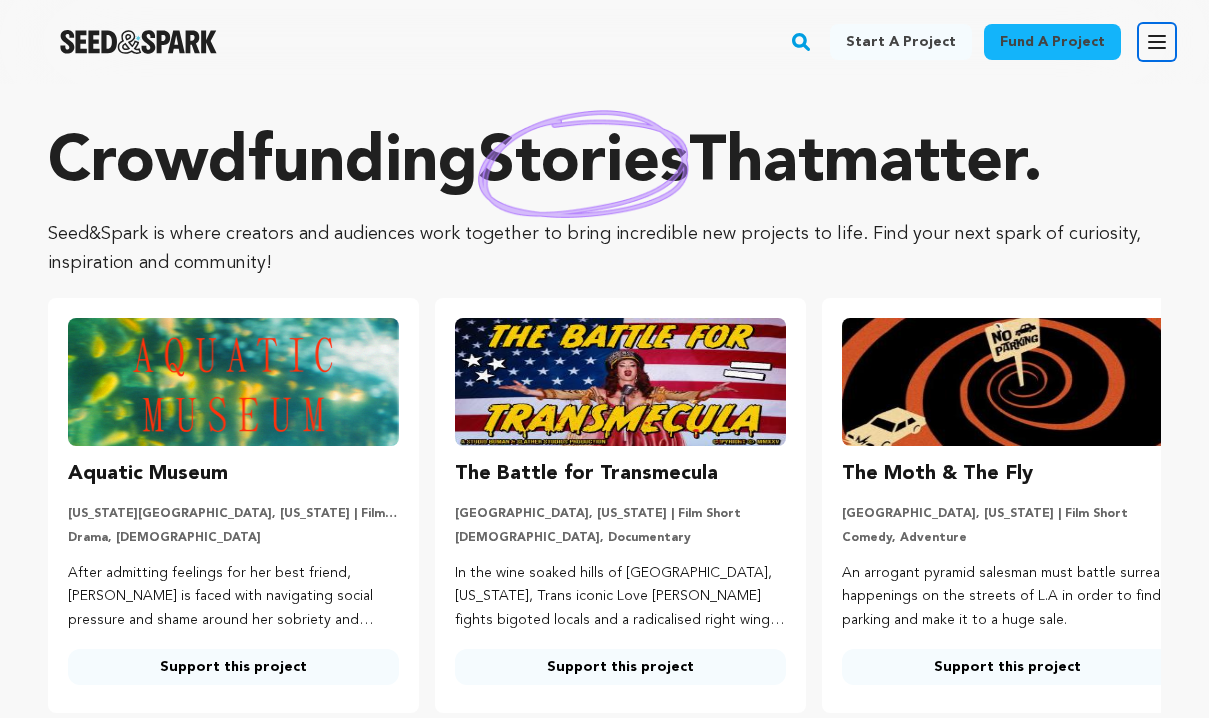 click on "Open main menu" at bounding box center [1157, 42] 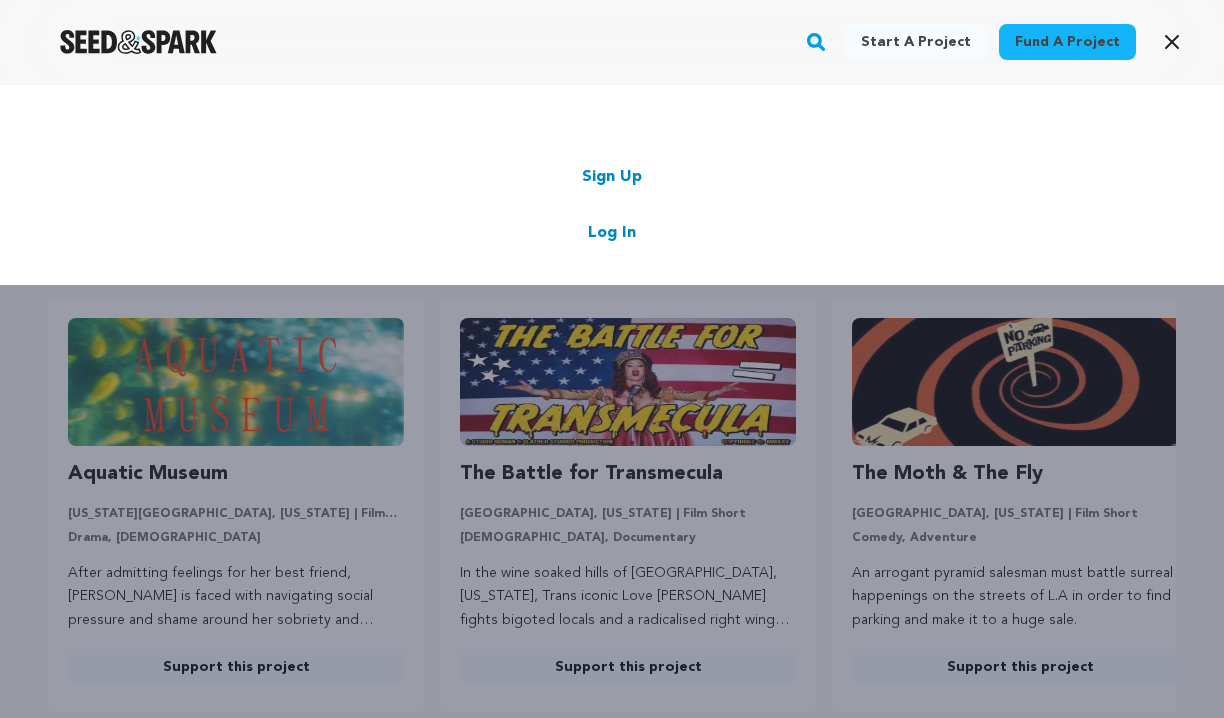 click on "Sign Up" at bounding box center (612, 177) 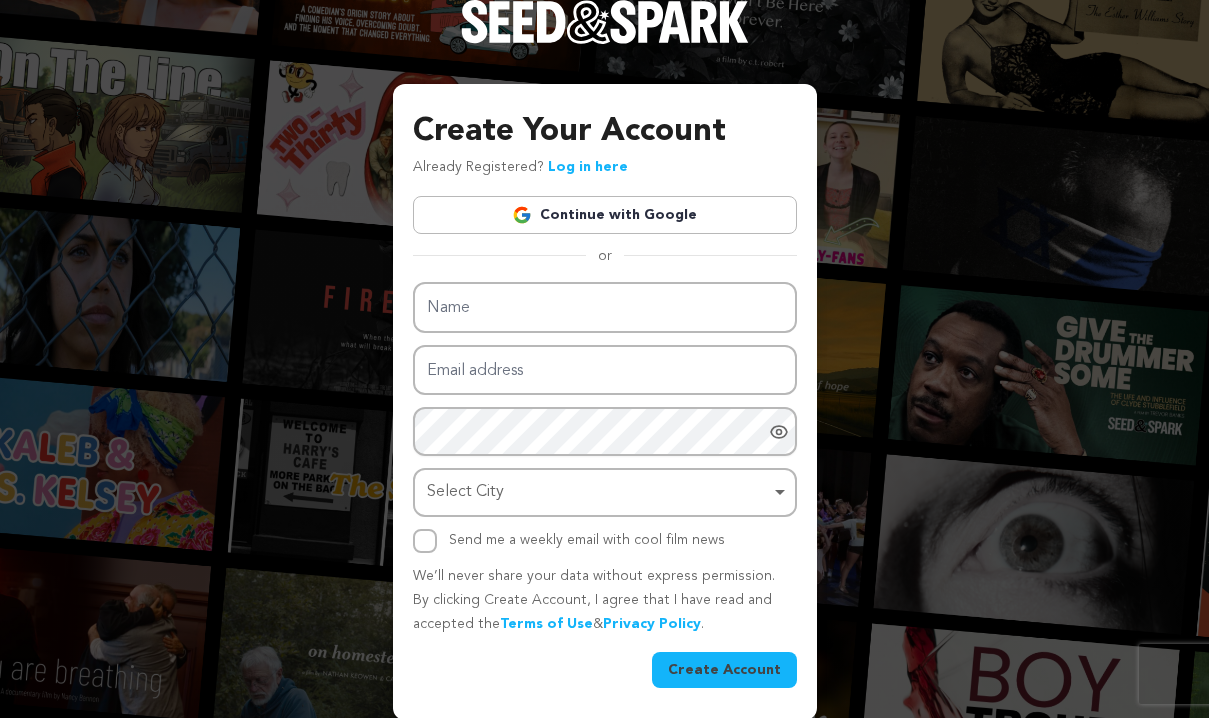scroll, scrollTop: 0, scrollLeft: 0, axis: both 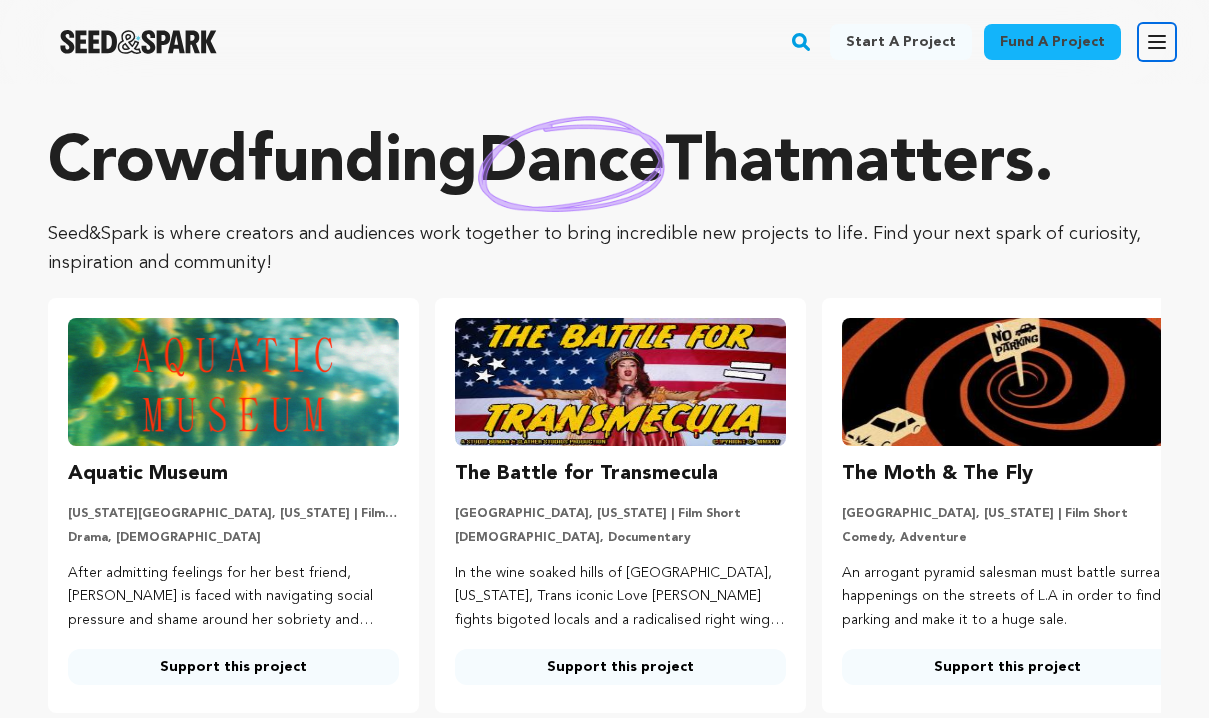 click 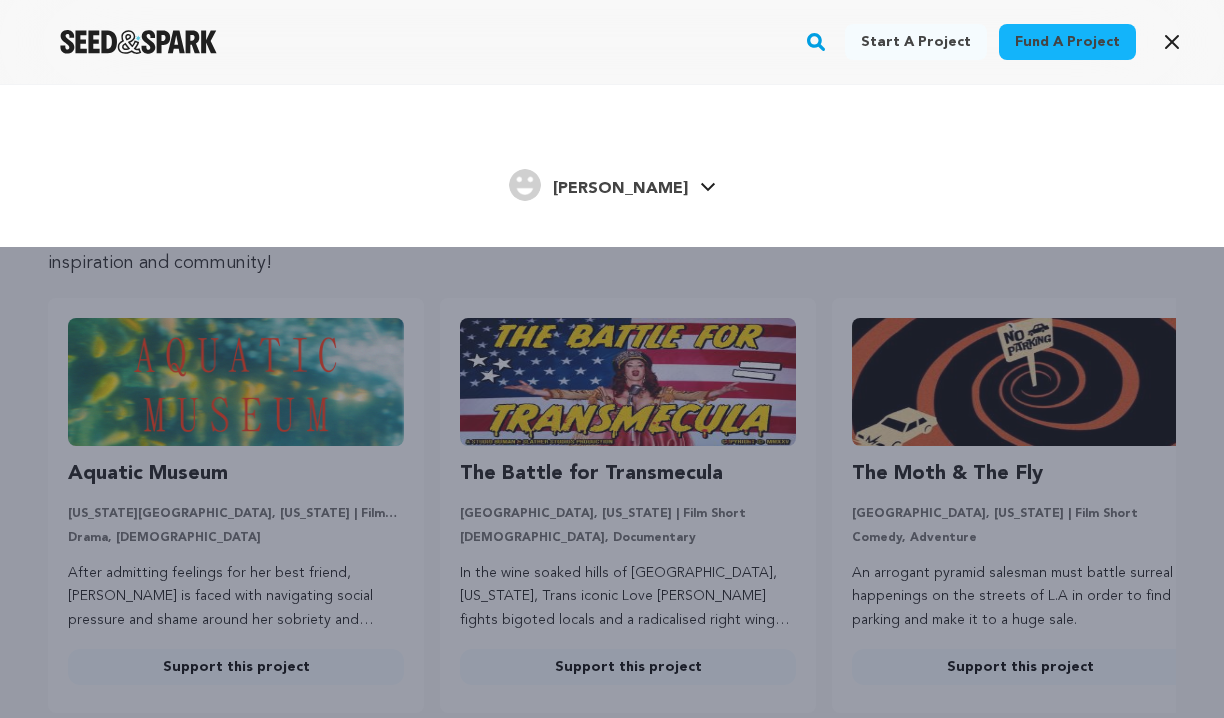 click on "Pochinki R." at bounding box center (620, 189) 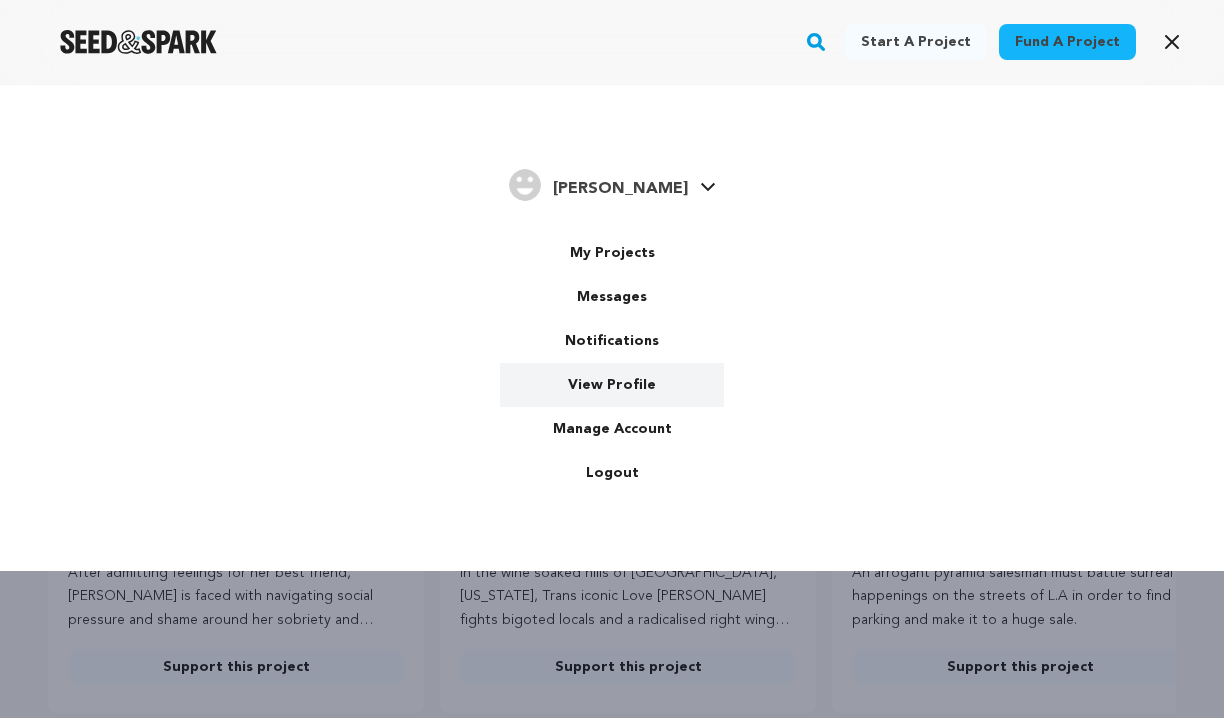 click on "View Profile" at bounding box center [612, 385] 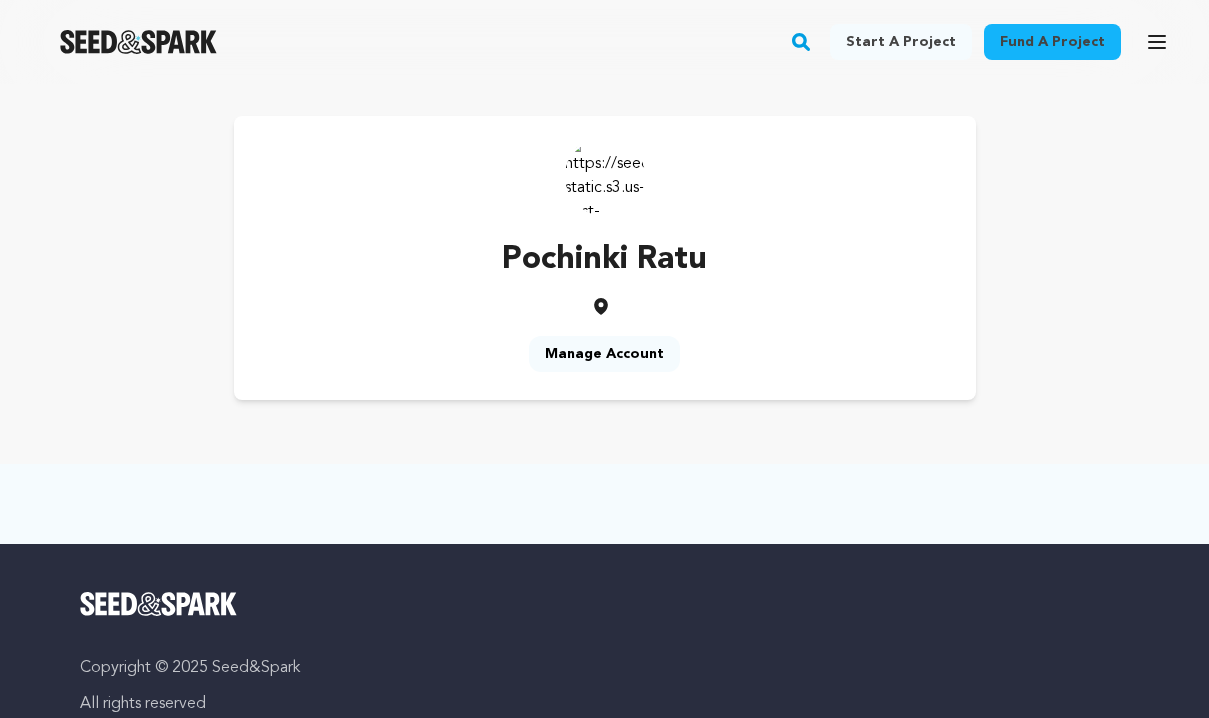 scroll, scrollTop: 0, scrollLeft: 0, axis: both 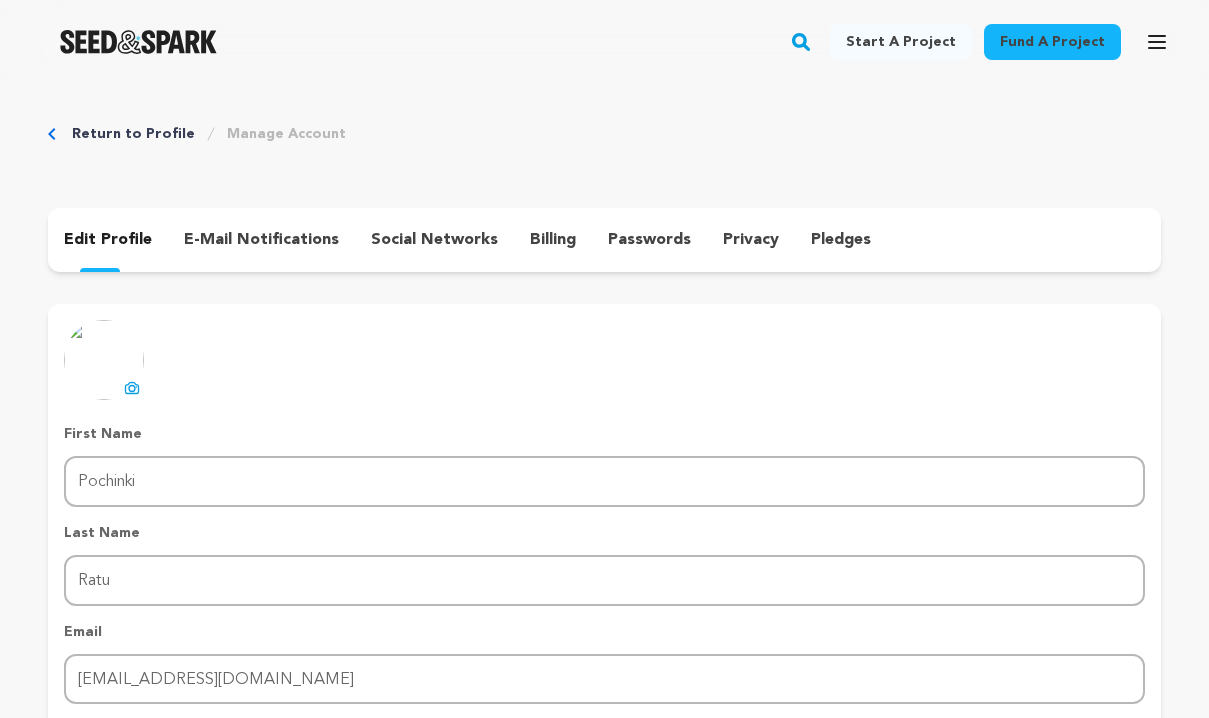 click 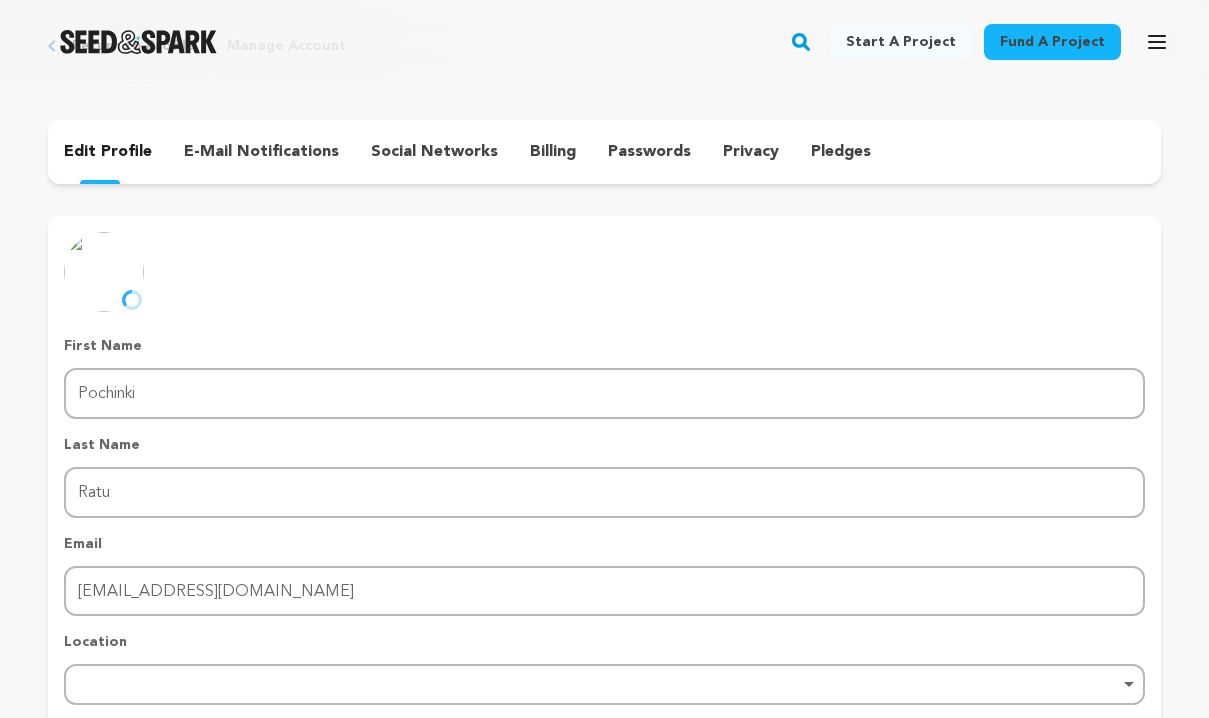 scroll, scrollTop: 133, scrollLeft: 0, axis: vertical 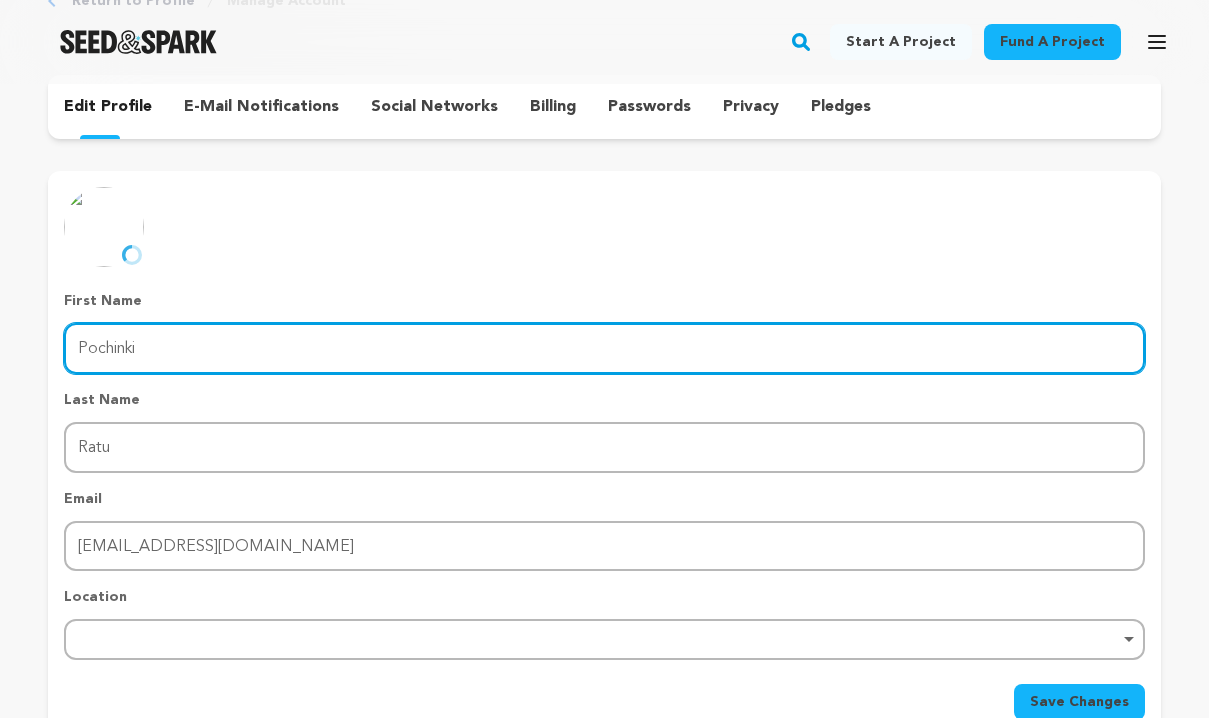 click on "Pochinki" at bounding box center [604, 348] 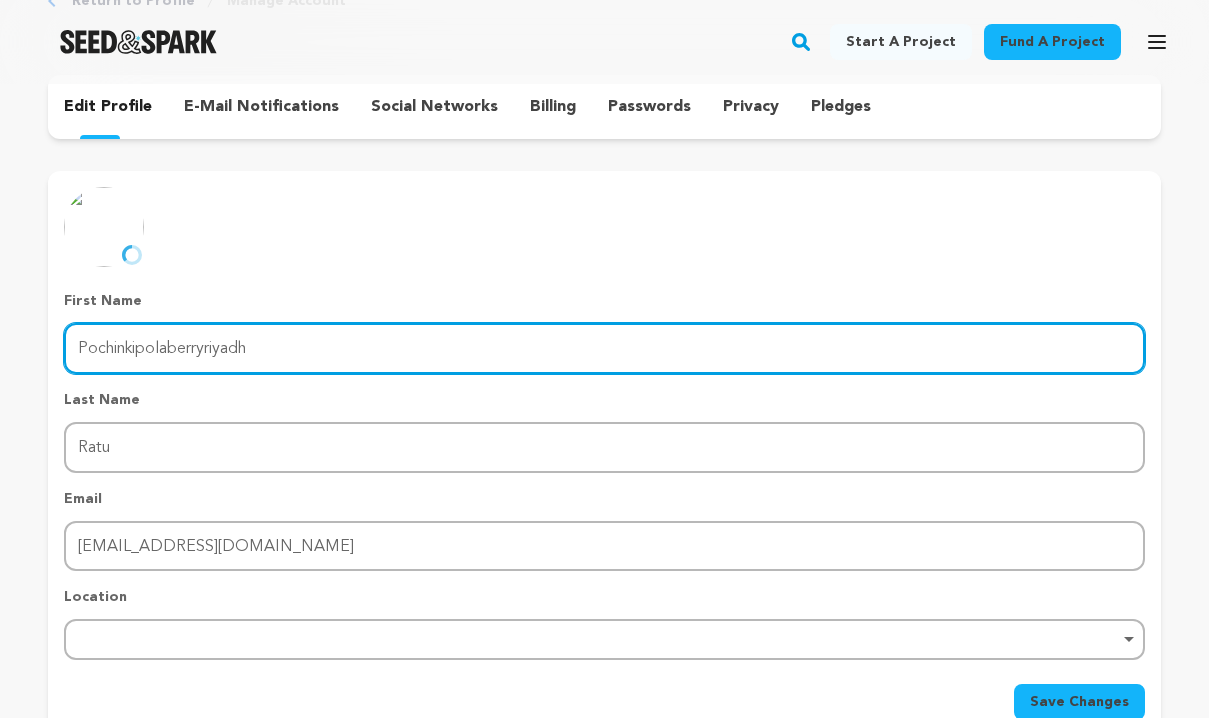 drag, startPoint x: 166, startPoint y: 347, endPoint x: 419, endPoint y: 348, distance: 253.00198 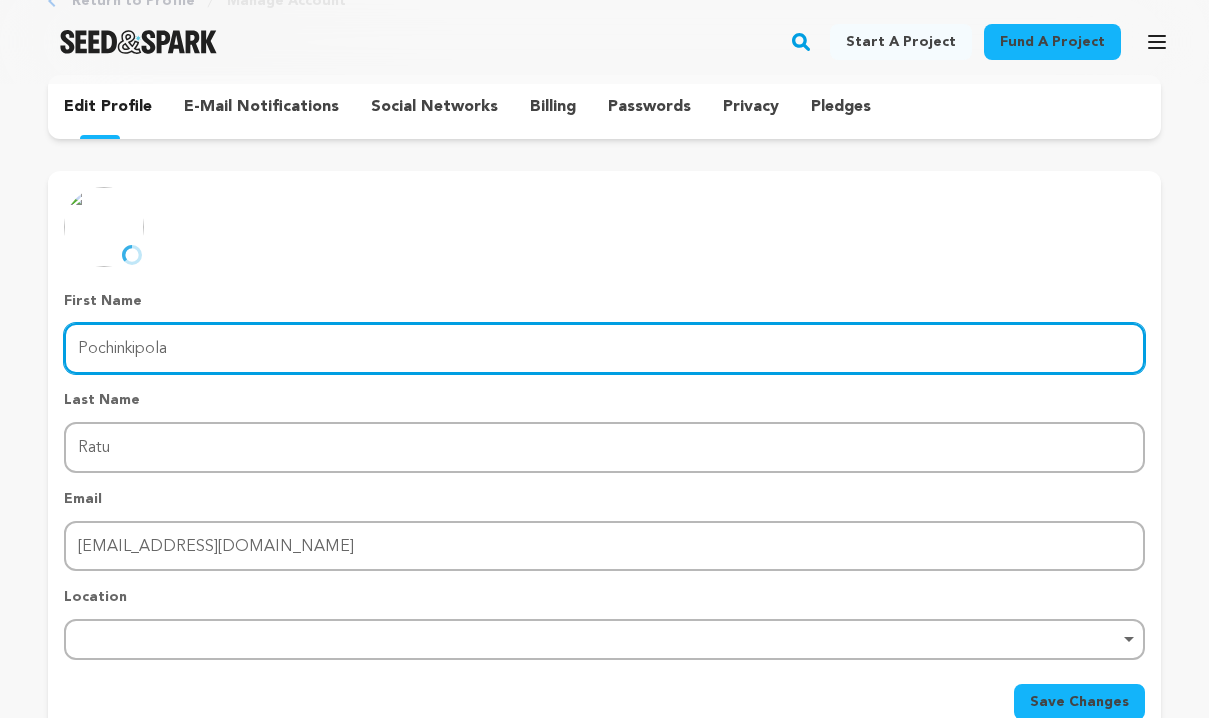type on "Pochinkipola" 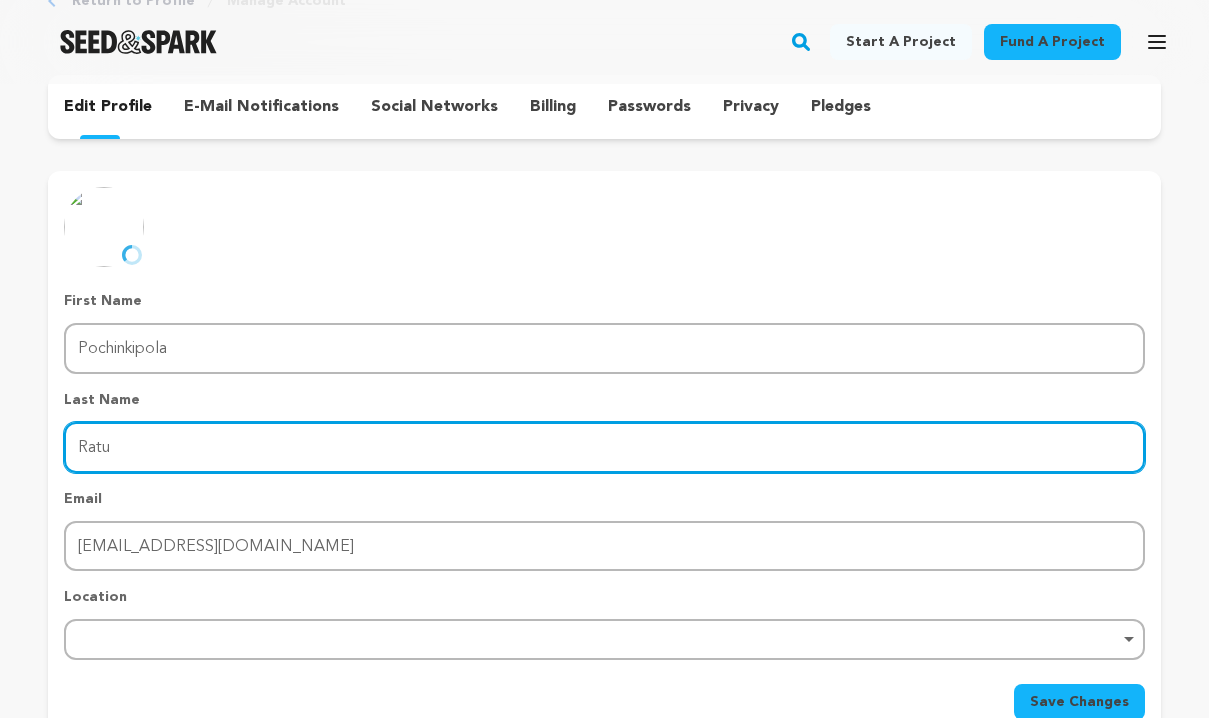 click on "Ratu" at bounding box center (604, 447) 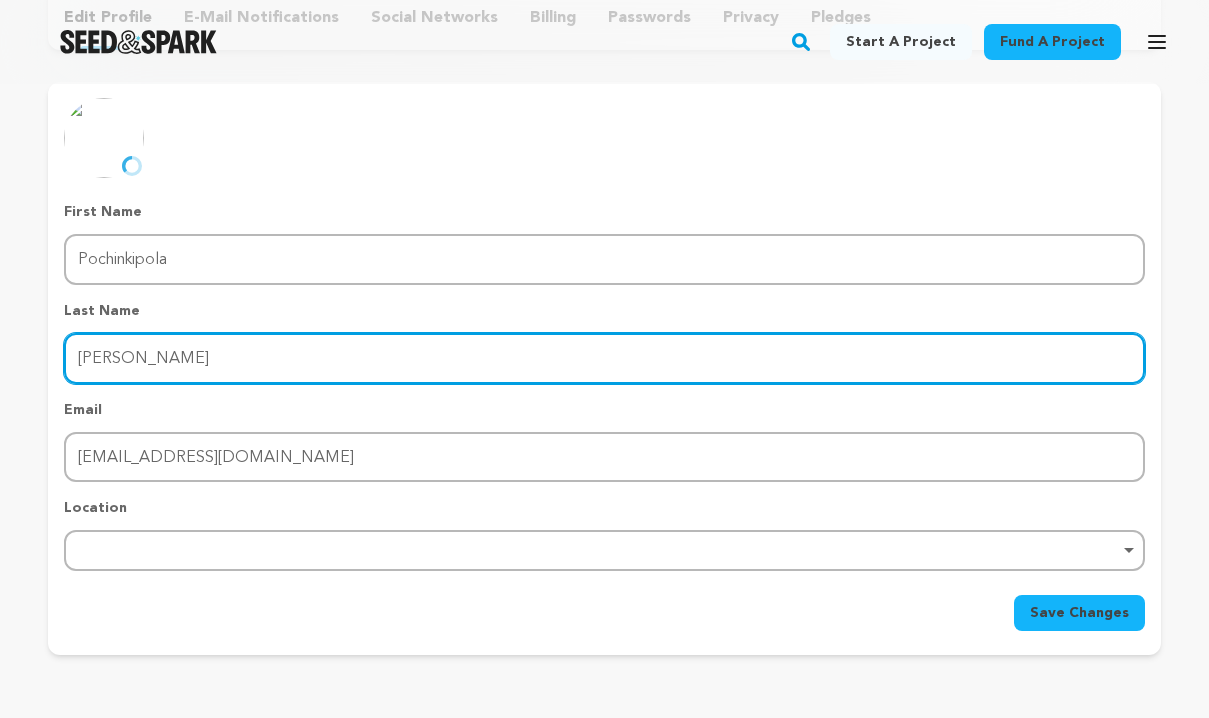 scroll, scrollTop: 267, scrollLeft: 0, axis: vertical 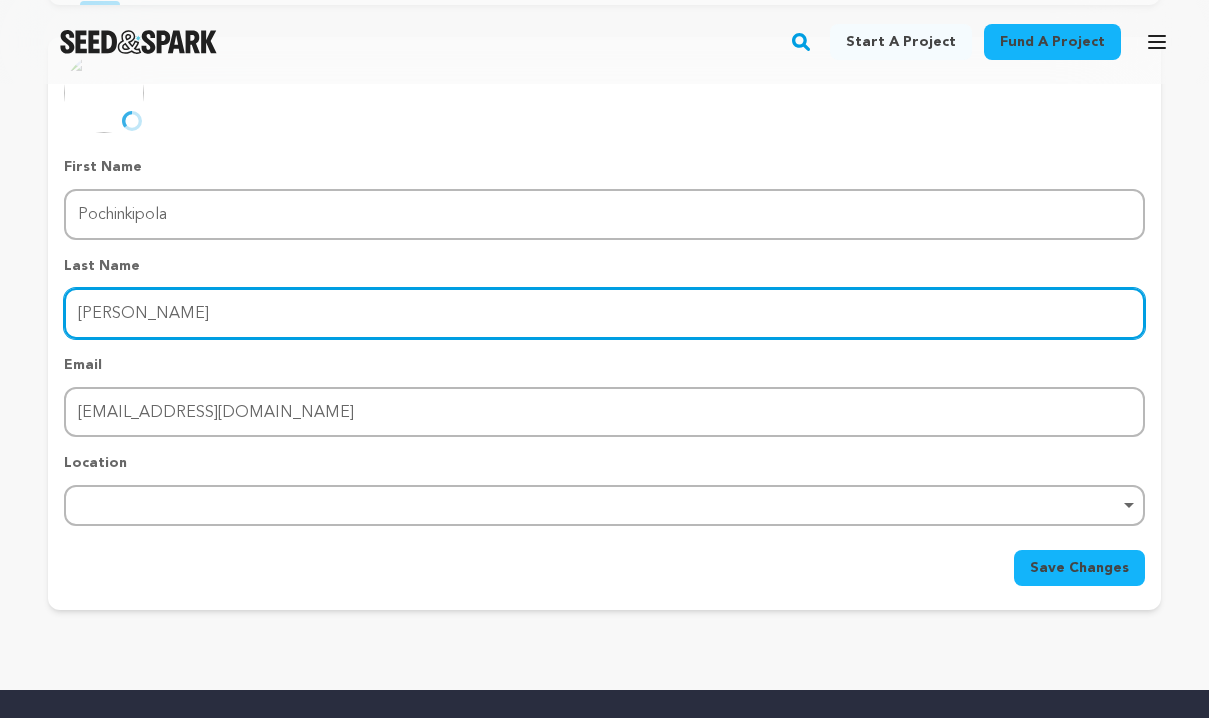 type on "Ratuberryriyadh" 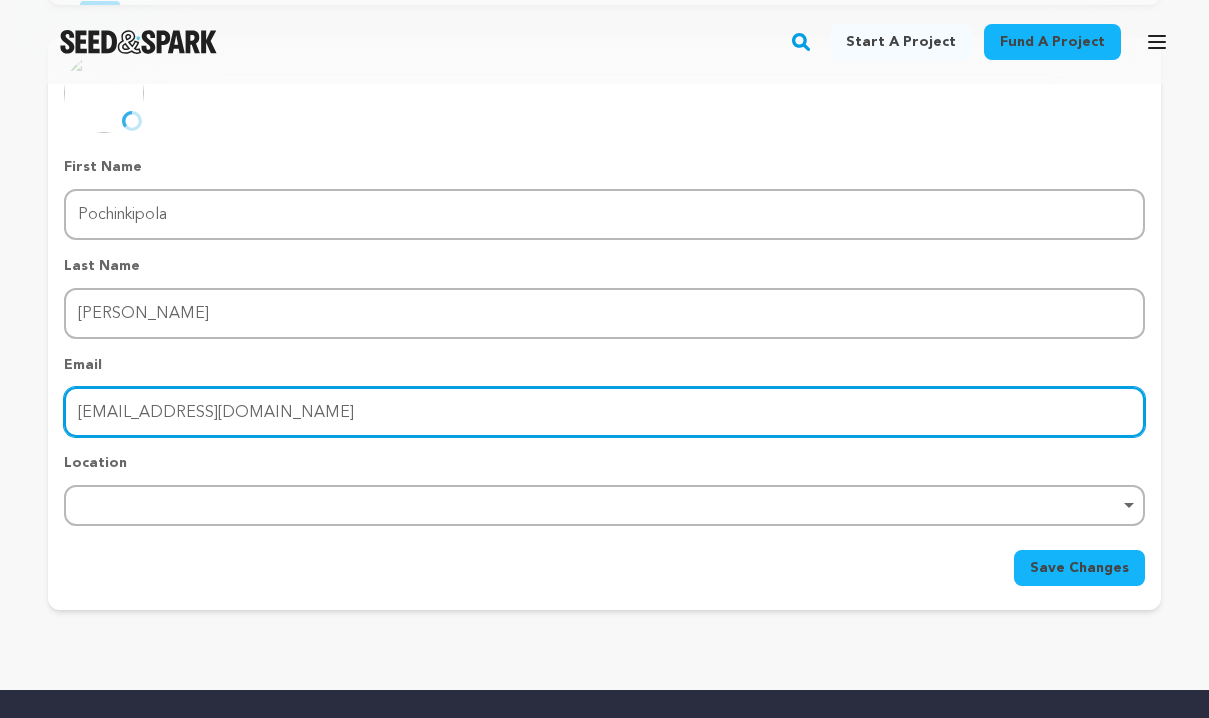 click on "ratupochinki0@gmail.com" at bounding box center [604, 412] 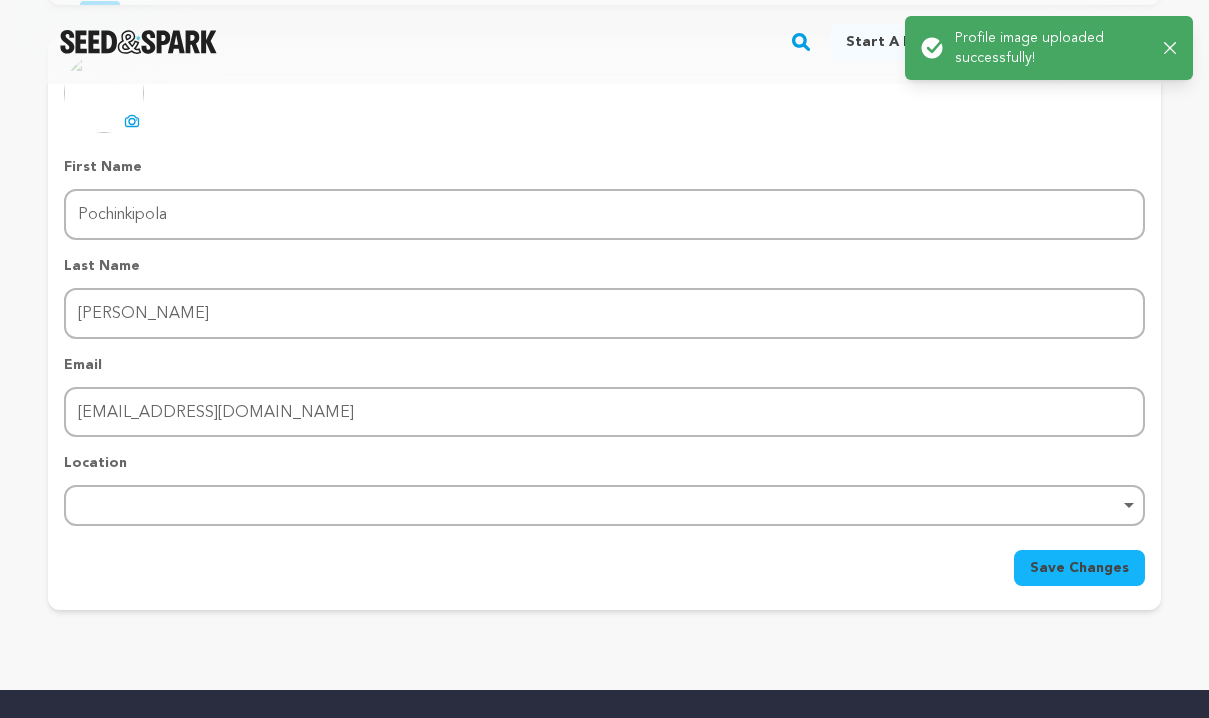 click on "Email
Email
ratupochinki0@gmail.com" at bounding box center (604, 396) 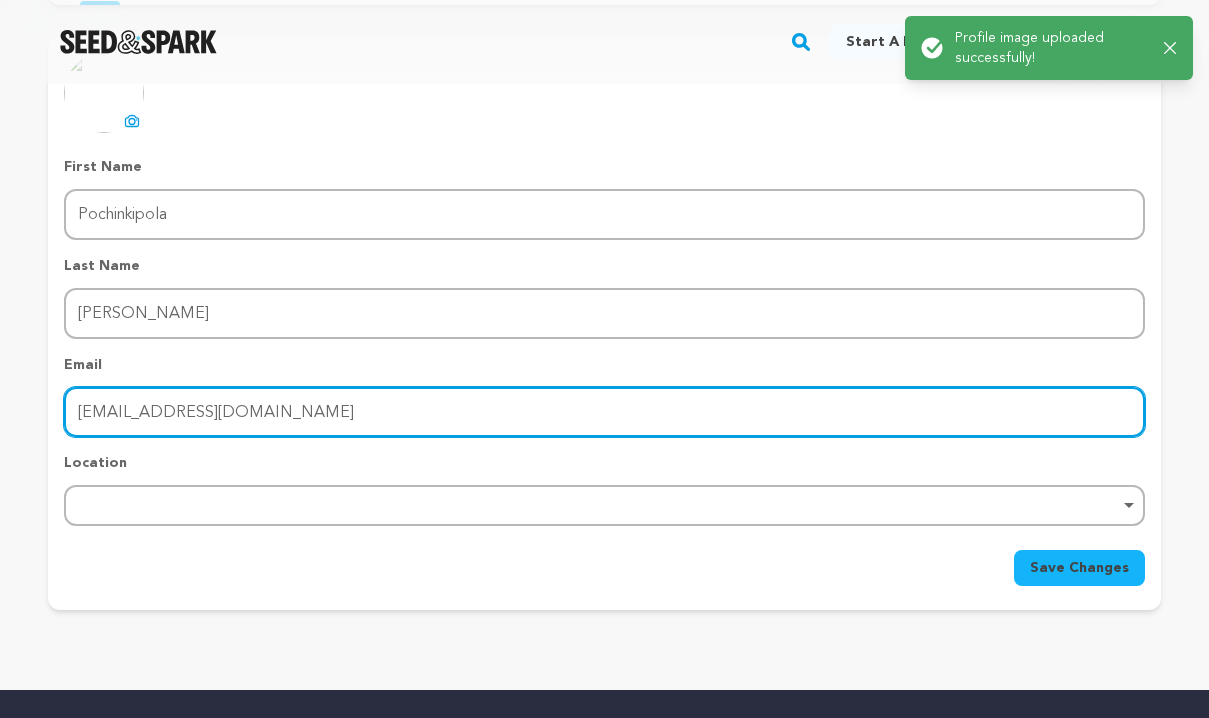 click on "ratupochinki0@gmail.com" at bounding box center (604, 412) 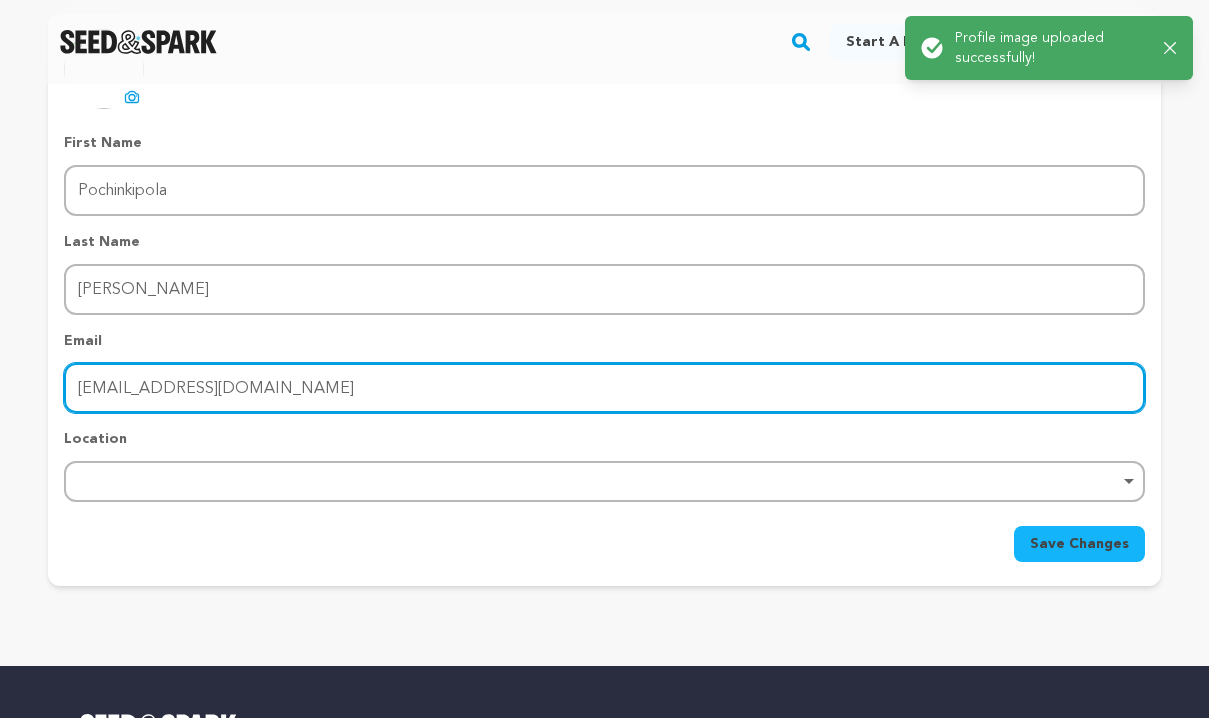 scroll, scrollTop: 400, scrollLeft: 0, axis: vertical 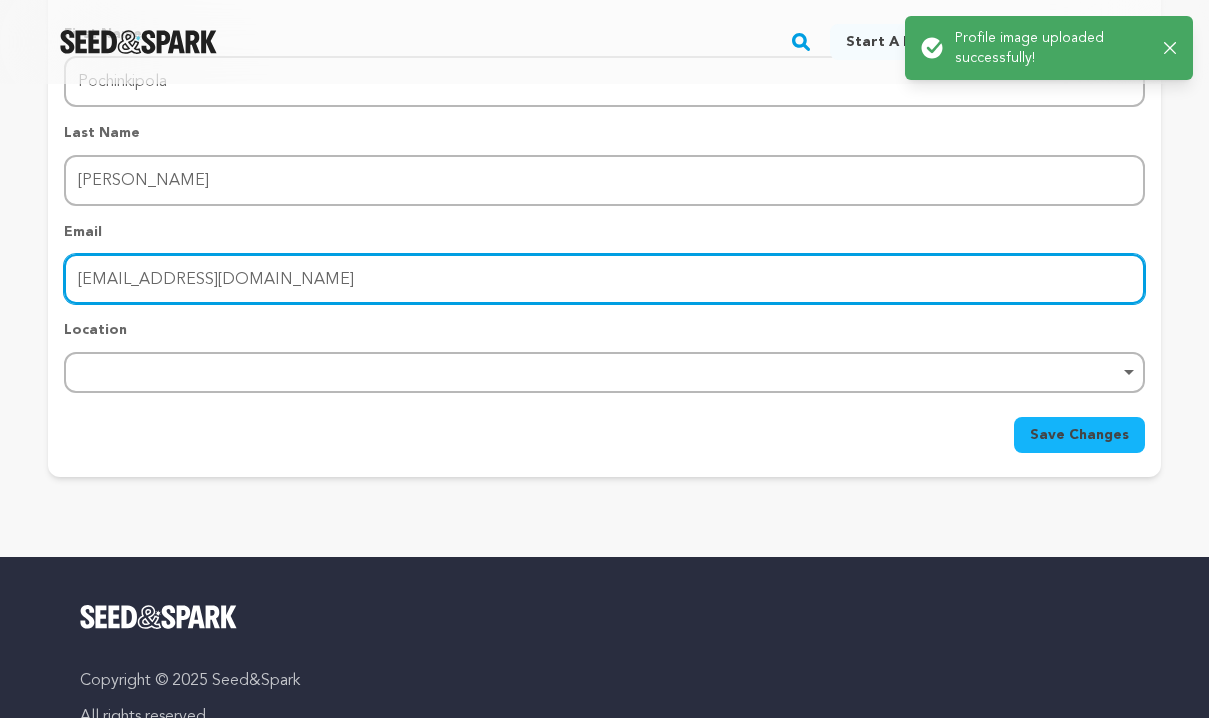 click on "Remove item" at bounding box center [604, 372] 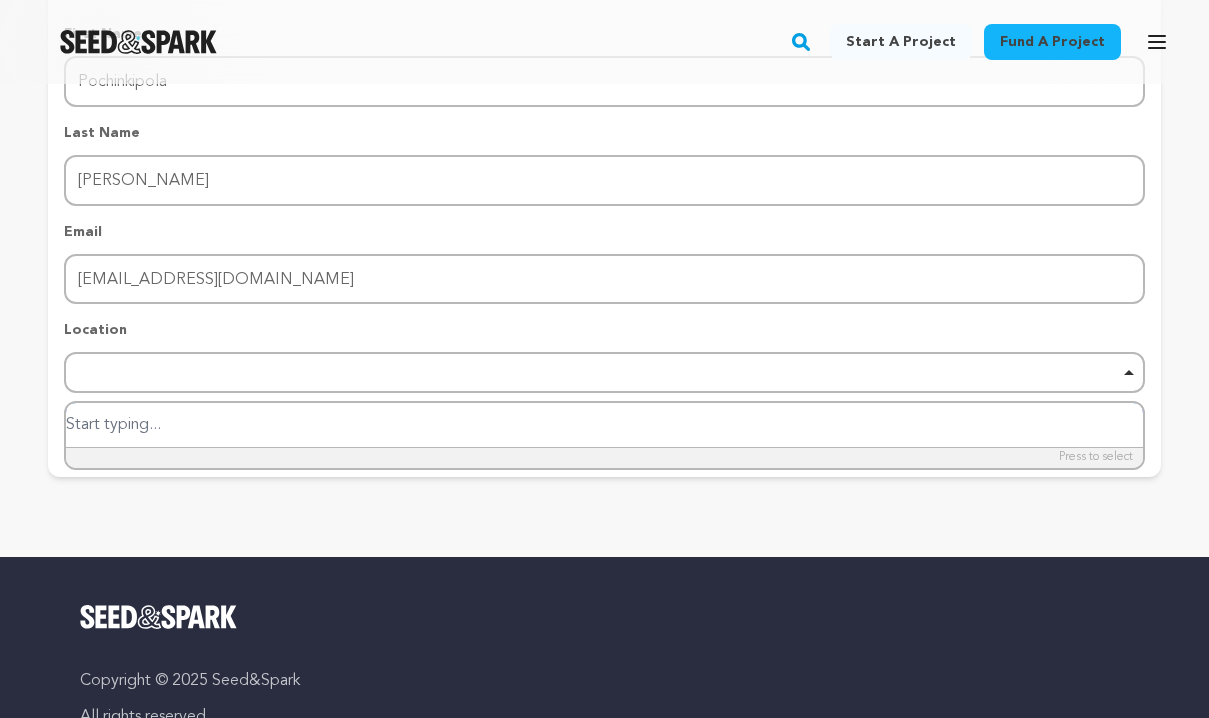 click at bounding box center (604, 425) 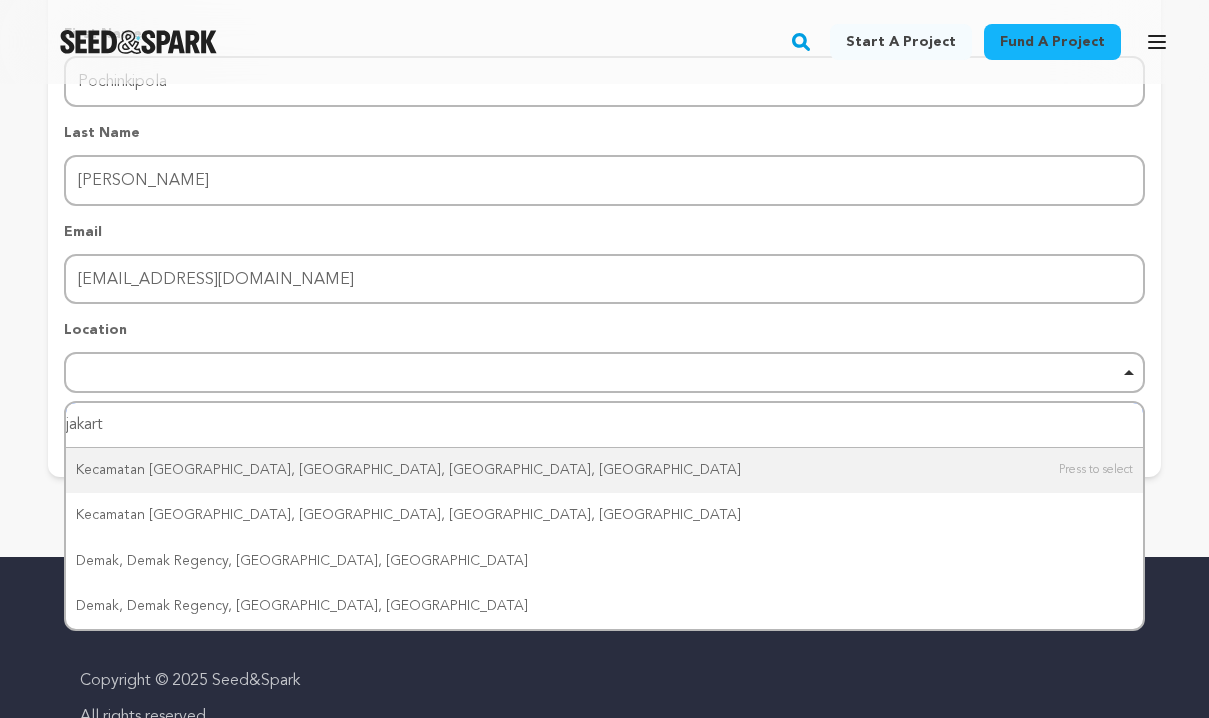 type on "jakarta" 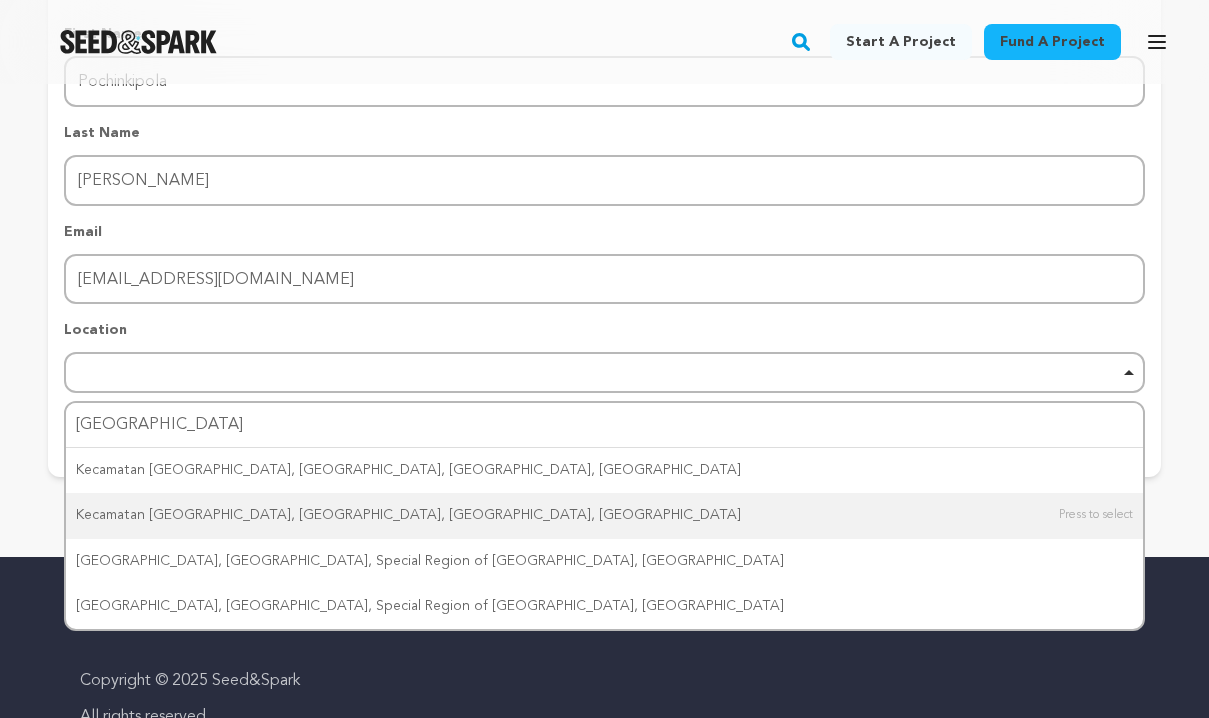 type 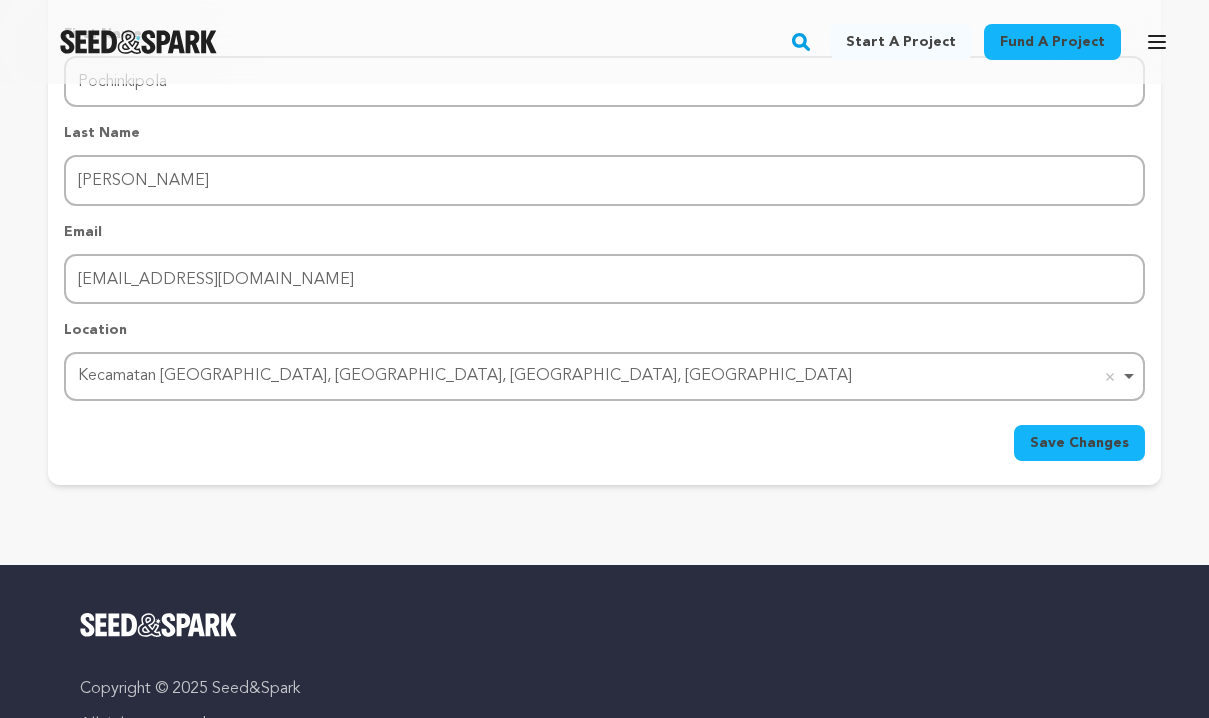 click on "Save Changes" at bounding box center (1079, 443) 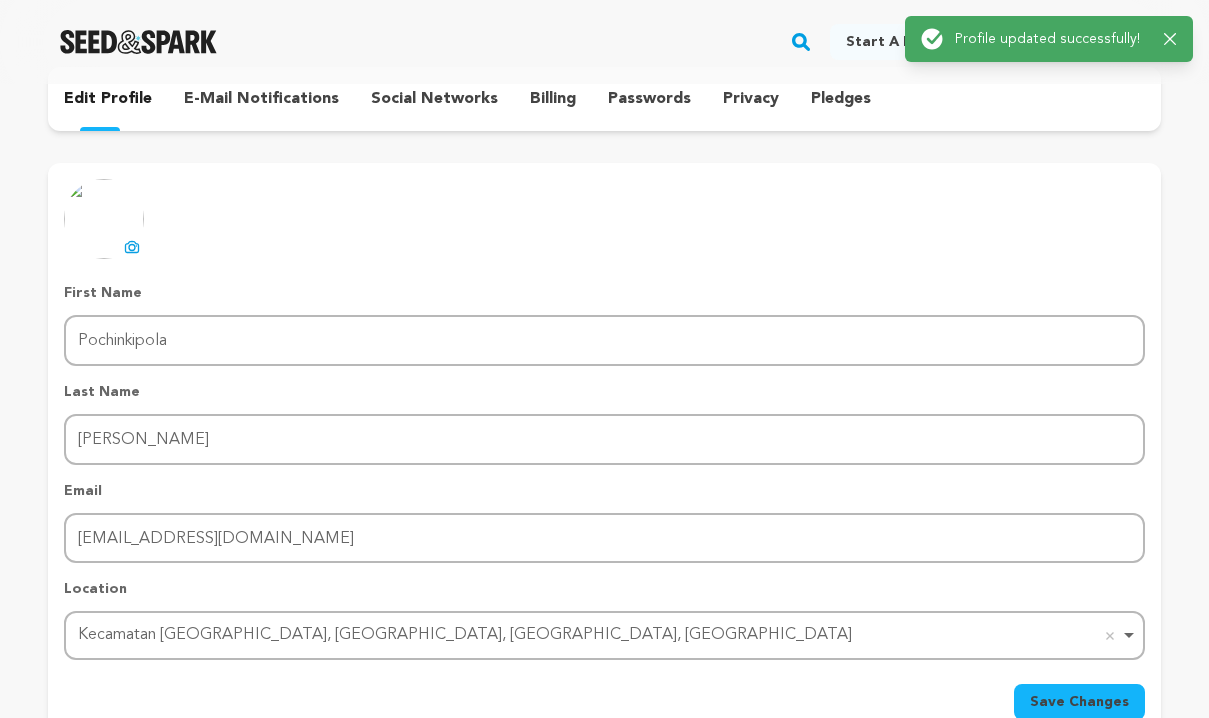 scroll, scrollTop: 0, scrollLeft: 0, axis: both 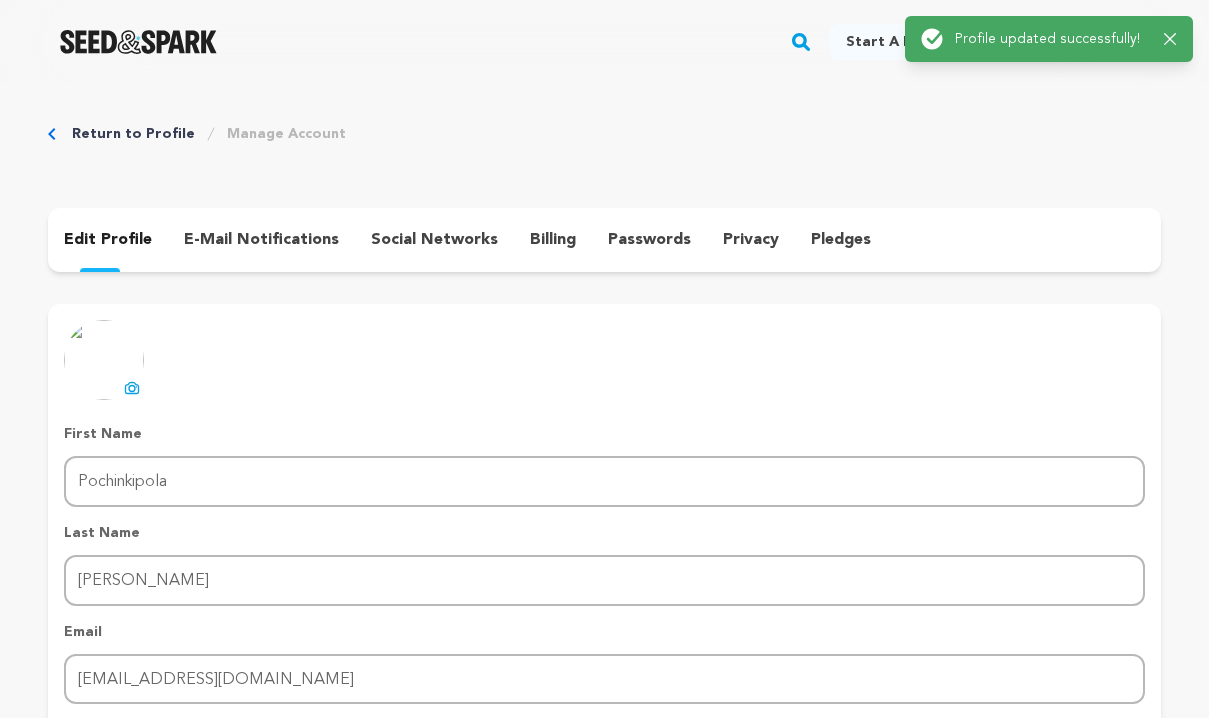 click on "e-mail notifications" at bounding box center [261, 240] 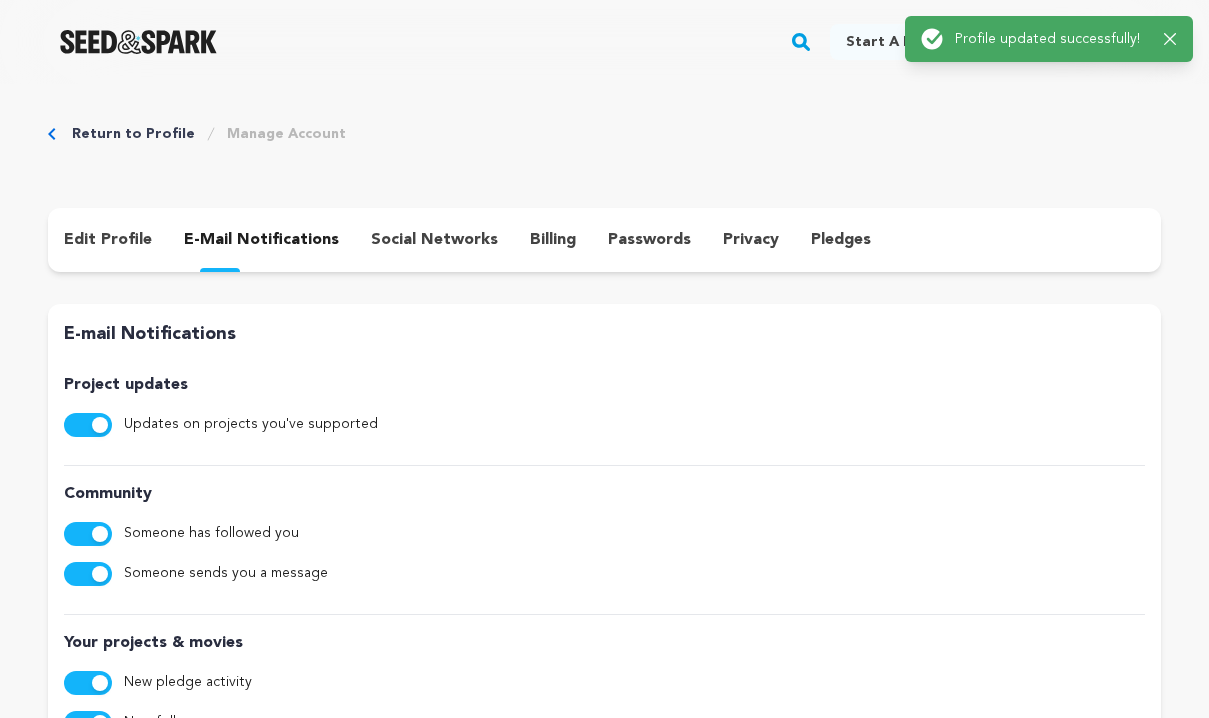click on "social networks" at bounding box center (434, 240) 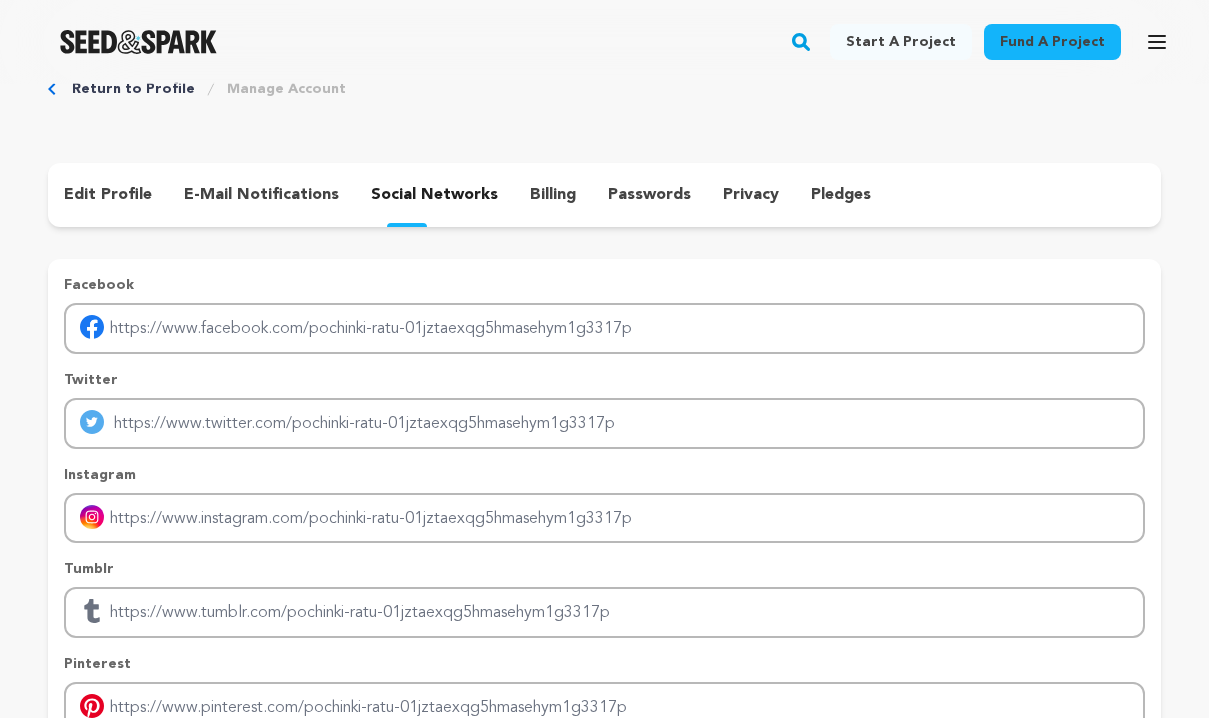 scroll, scrollTop: 0, scrollLeft: 0, axis: both 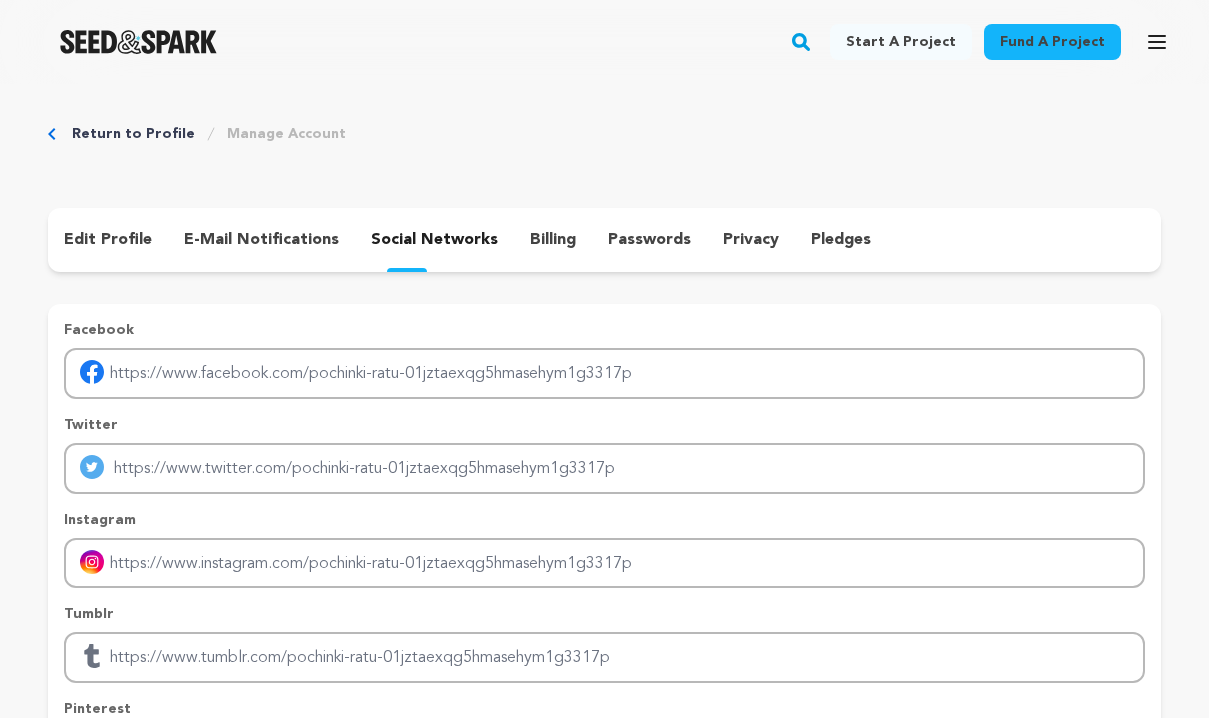 click on "billing" at bounding box center (553, 240) 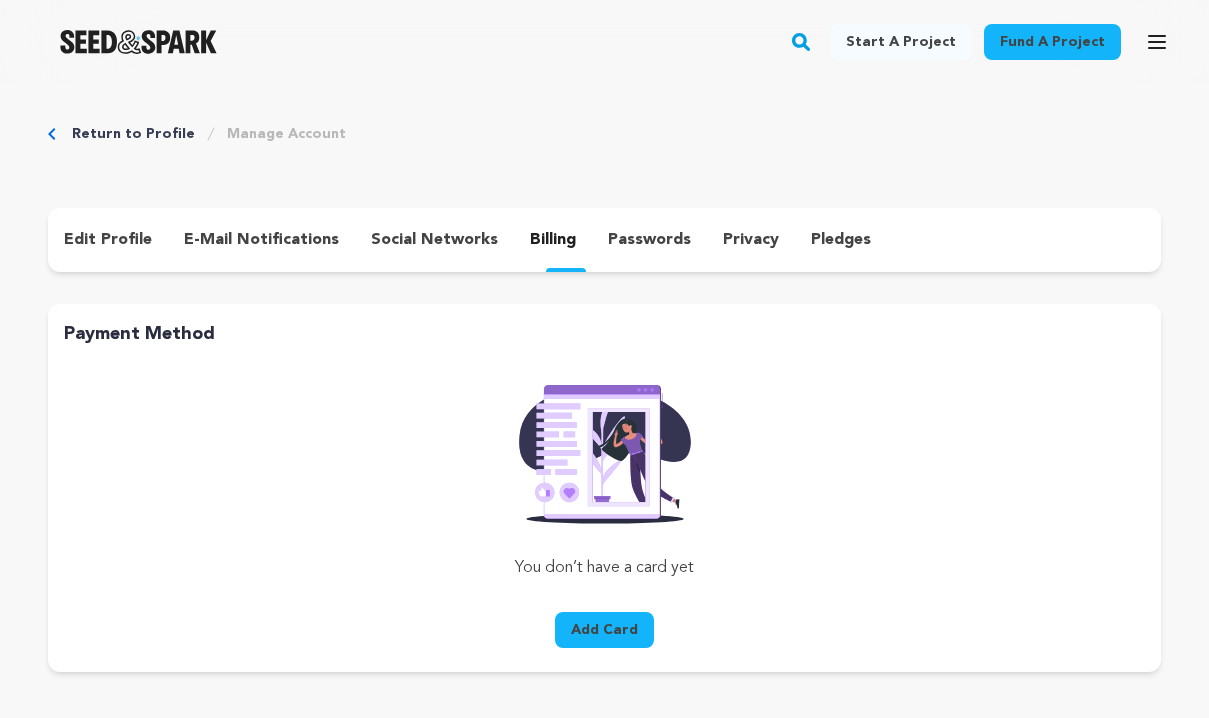 click on "passwords" at bounding box center [649, 240] 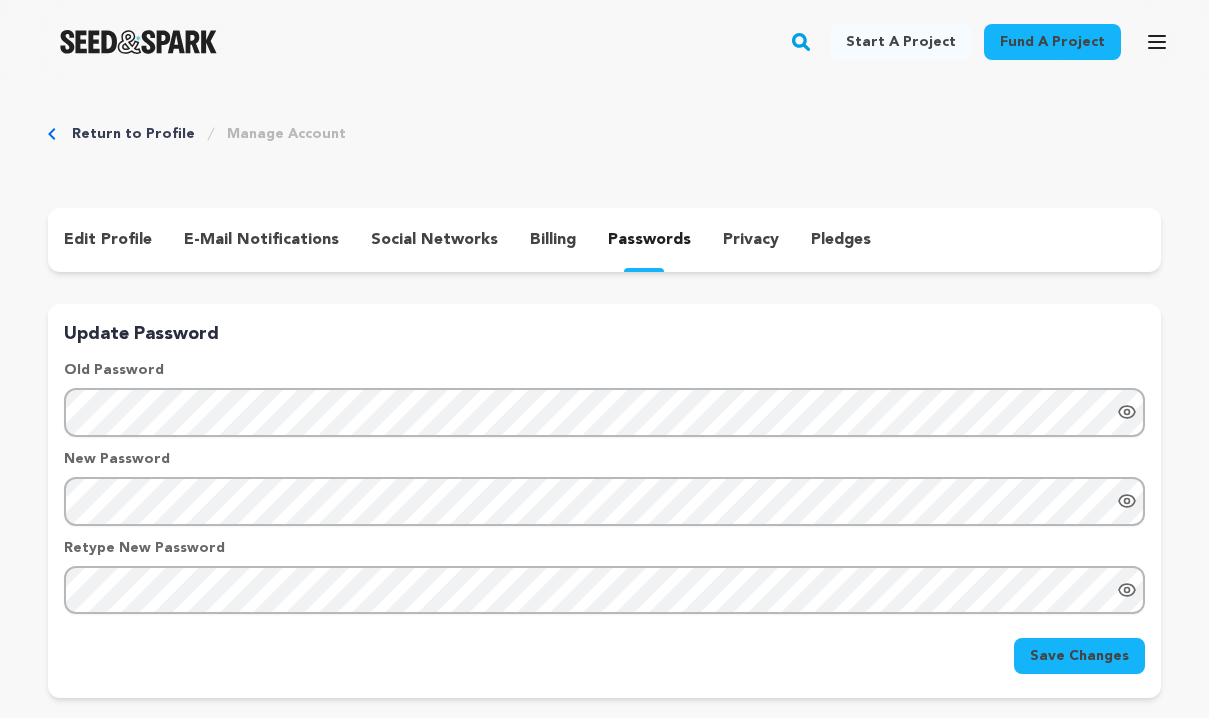 click on "privacy" at bounding box center (751, 240) 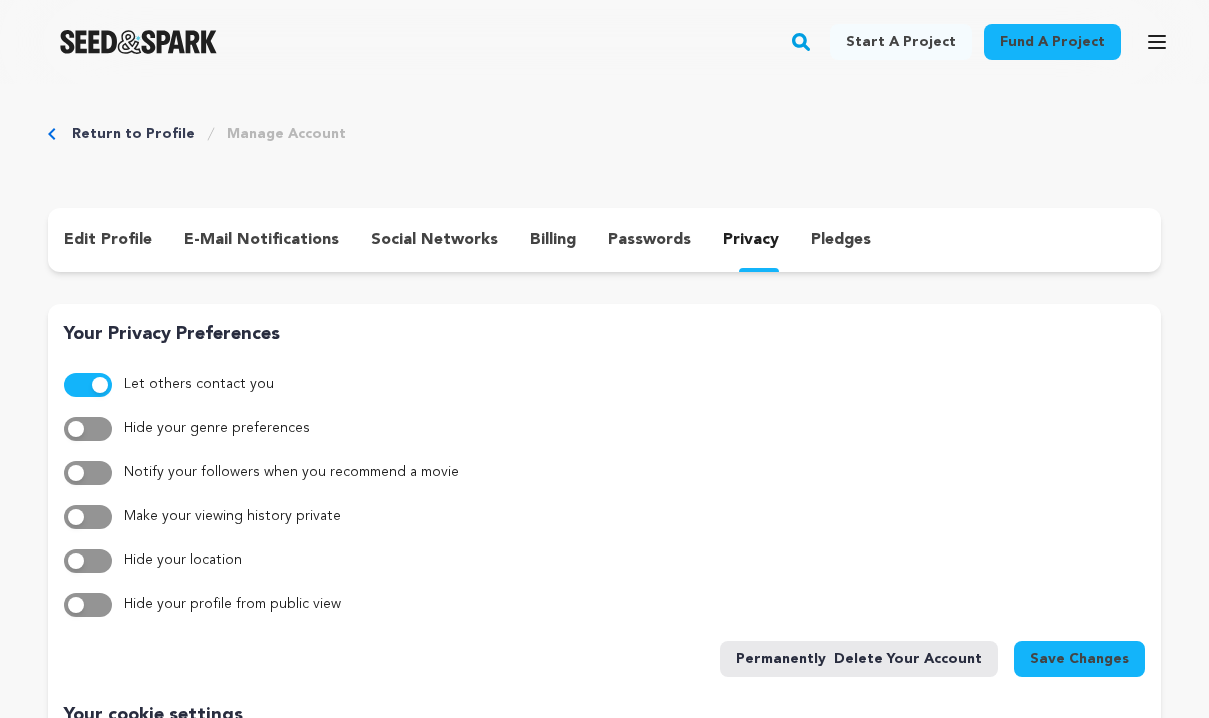 click on "edit profile" at bounding box center [108, 240] 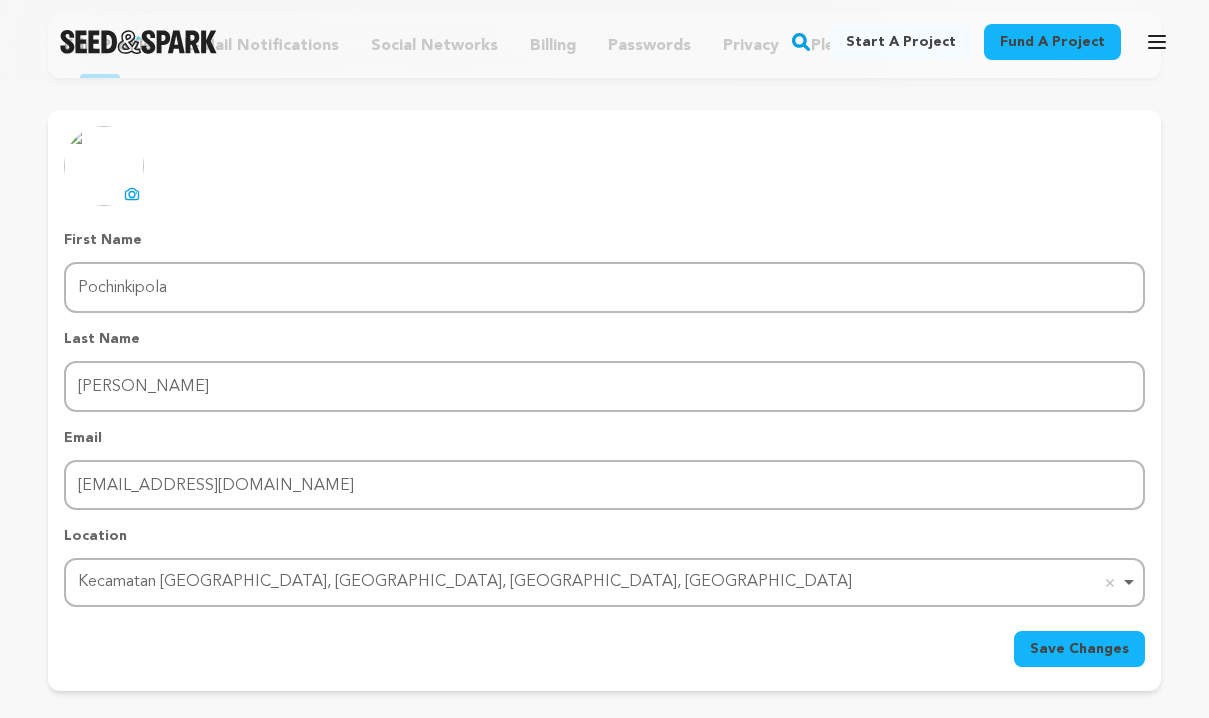 scroll, scrollTop: 267, scrollLeft: 0, axis: vertical 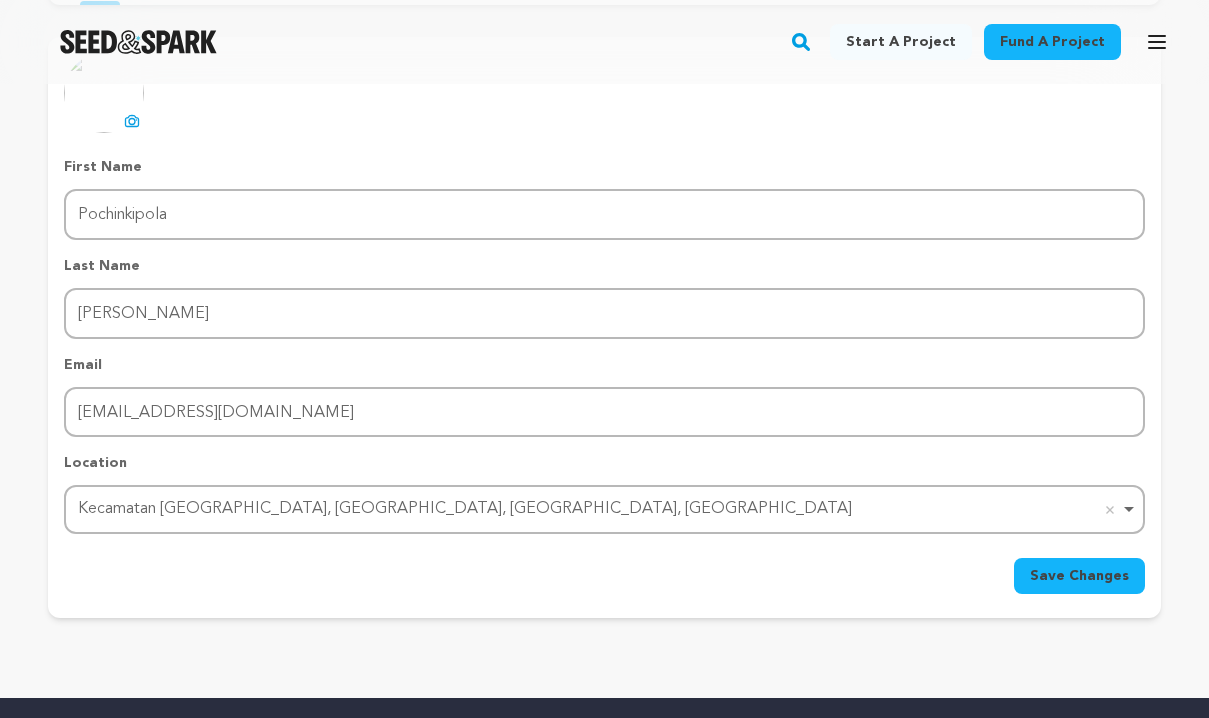 click on "Save Changes" at bounding box center [1079, 576] 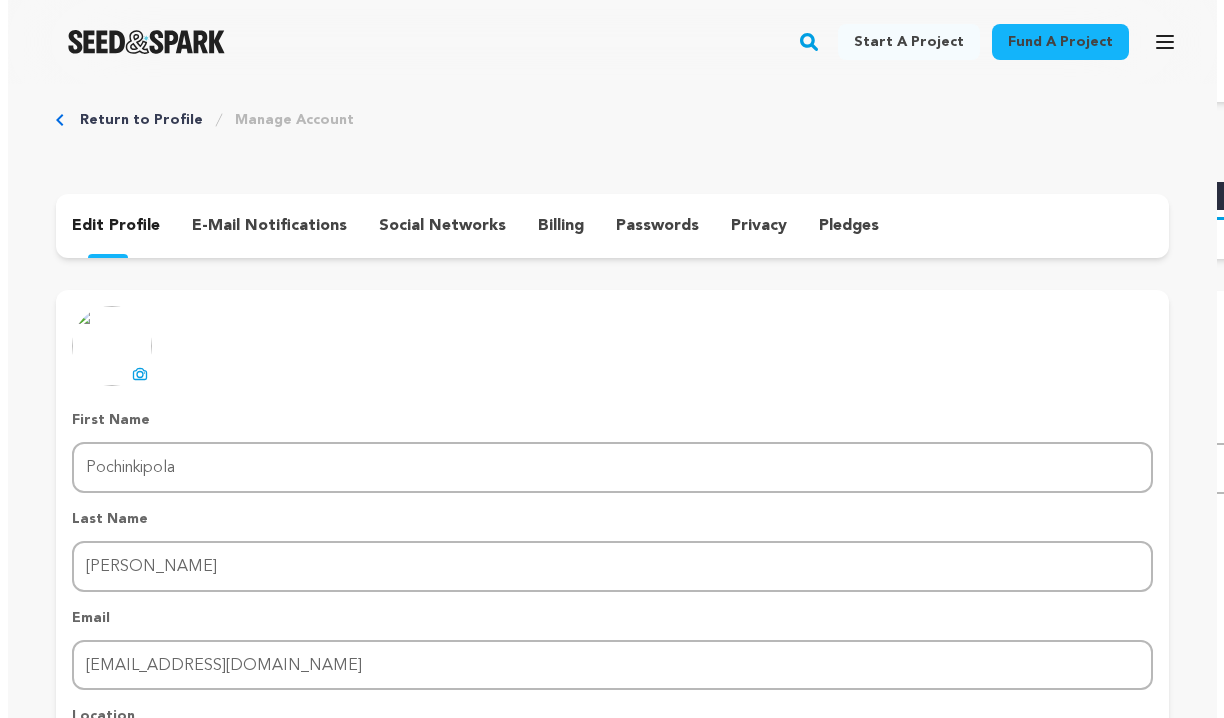 scroll, scrollTop: 0, scrollLeft: 0, axis: both 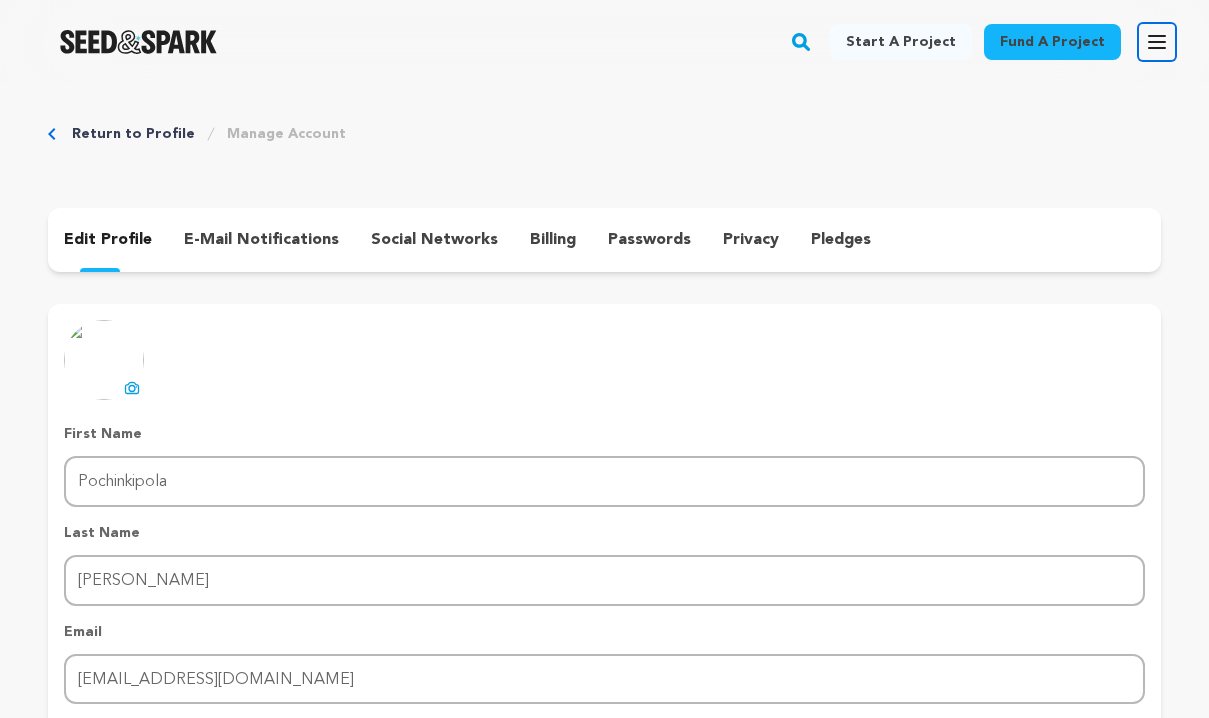click 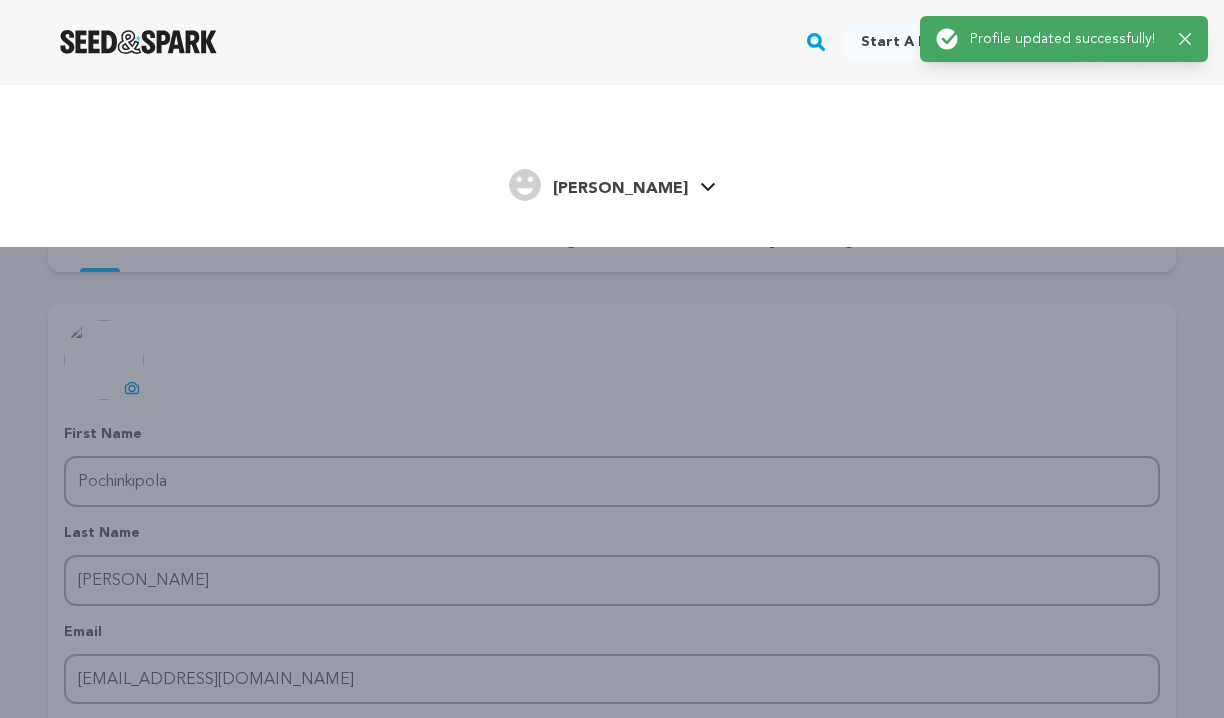 click on "Pochinki R." at bounding box center (620, 189) 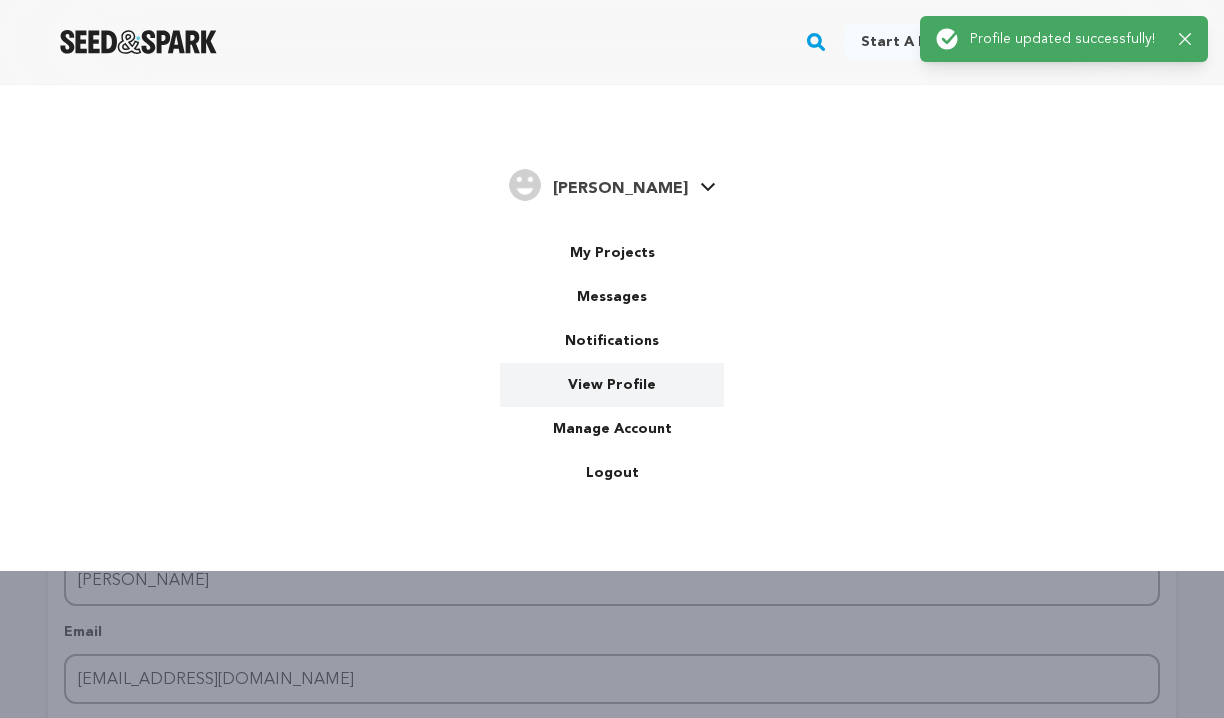 click on "View Profile" at bounding box center [612, 385] 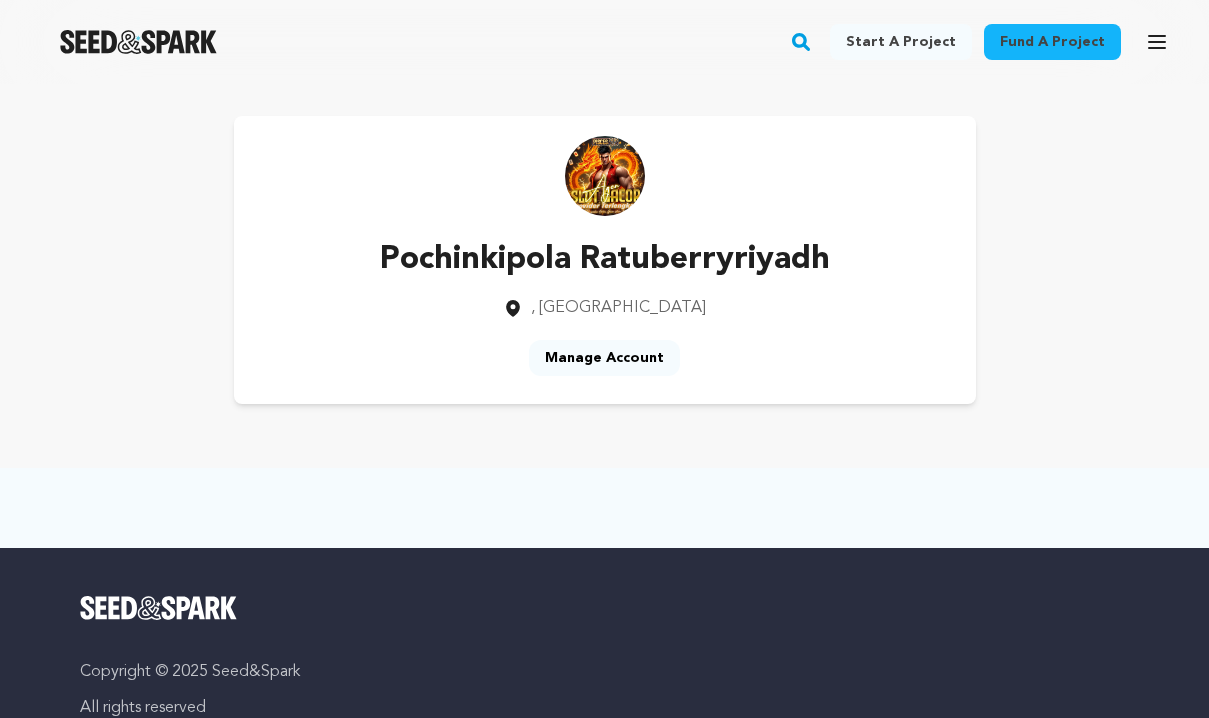 scroll, scrollTop: 0, scrollLeft: 0, axis: both 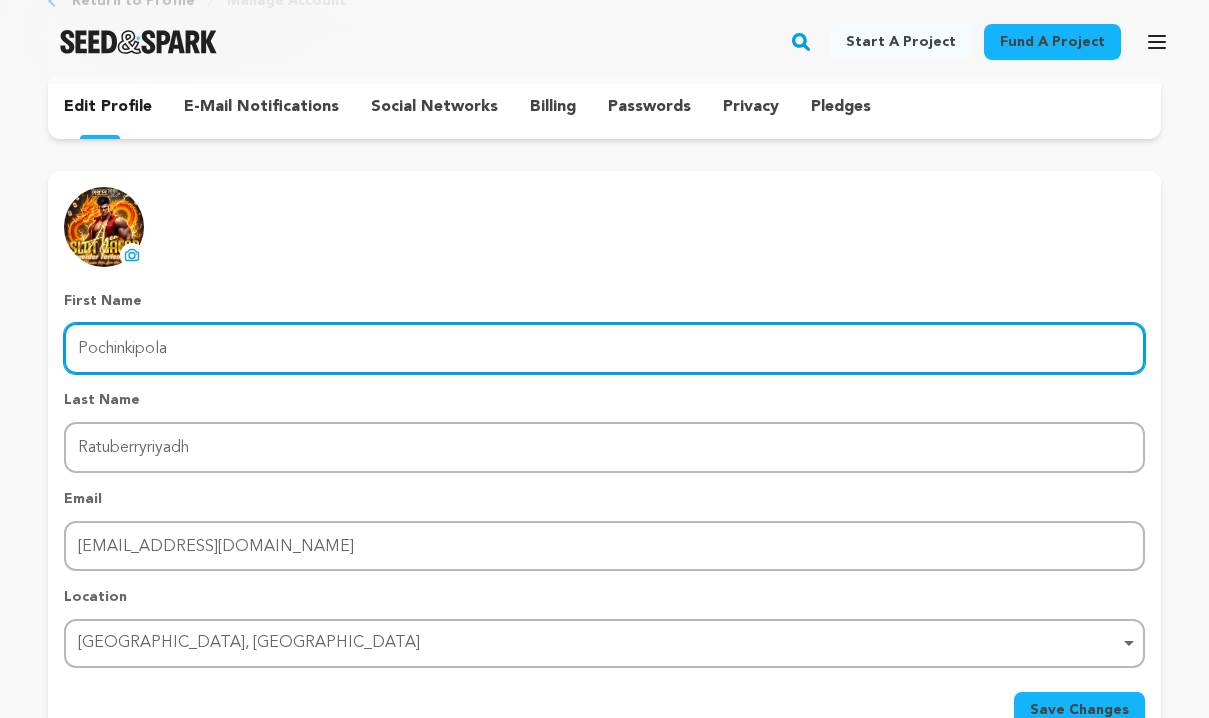 drag, startPoint x: 195, startPoint y: 354, endPoint x: 22, endPoint y: 350, distance: 173.04623 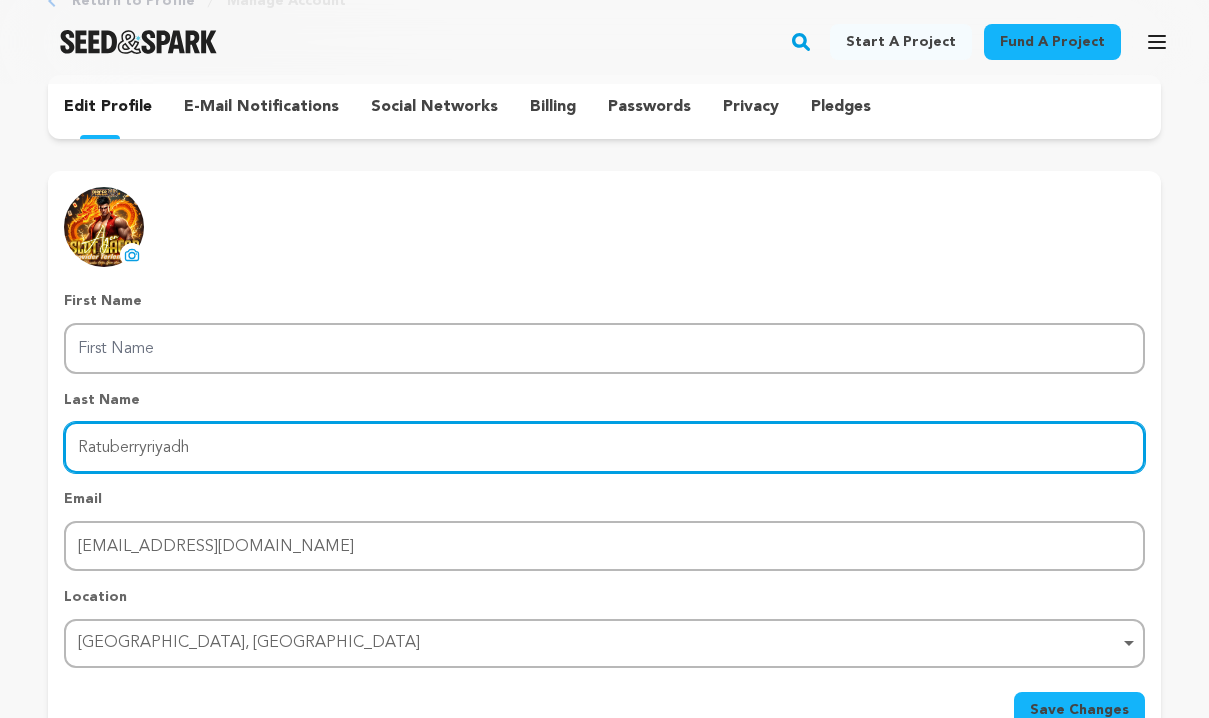 drag, startPoint x: 121, startPoint y: 450, endPoint x: 55, endPoint y: 449, distance: 66.007576 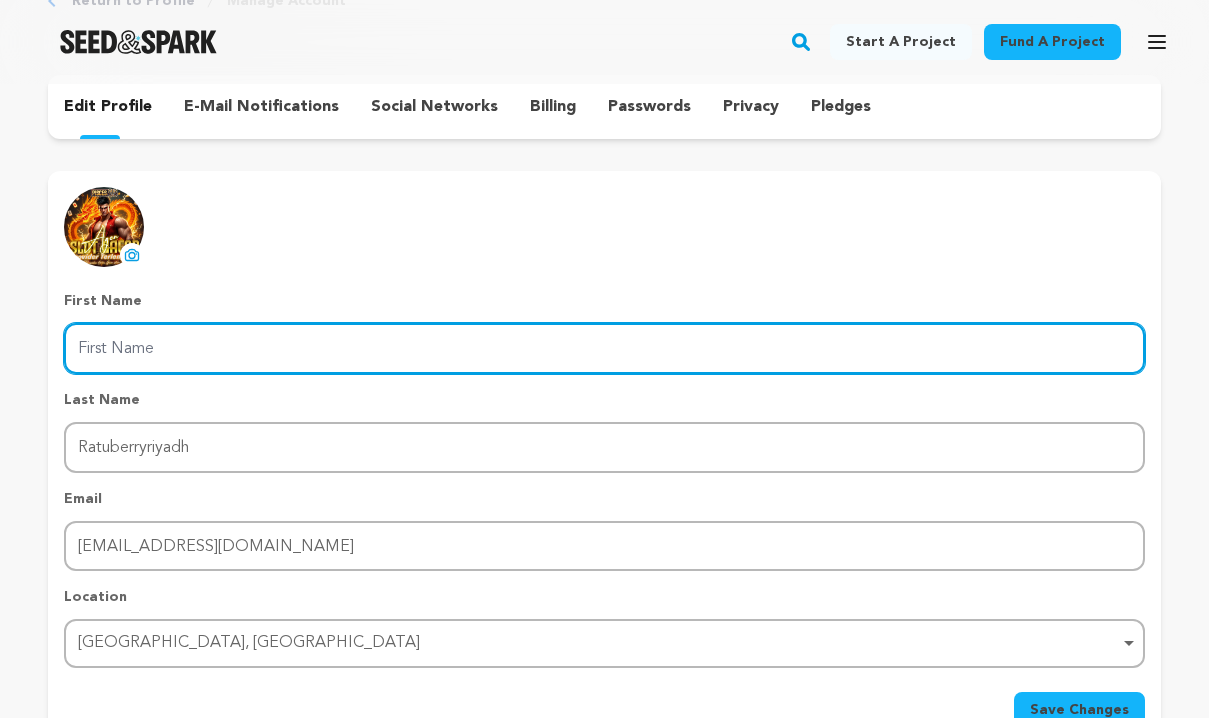 drag, startPoint x: 258, startPoint y: 351, endPoint x: 257, endPoint y: 371, distance: 20.024984 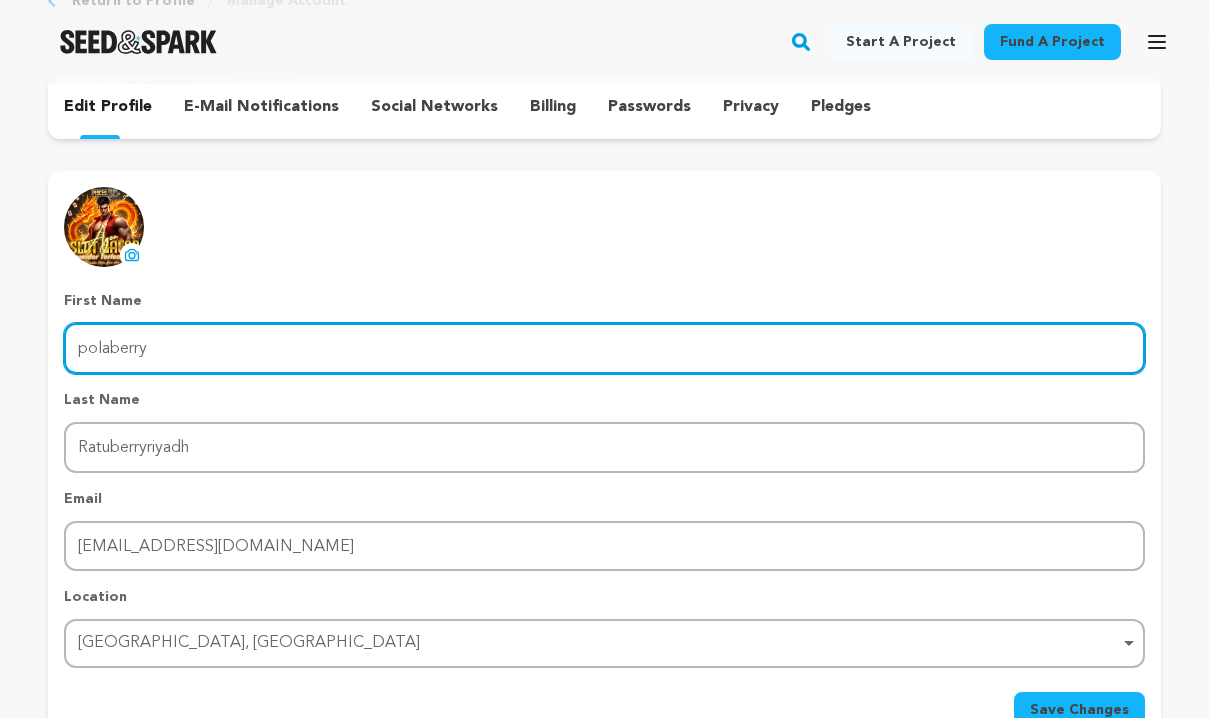 type on "polaberry" 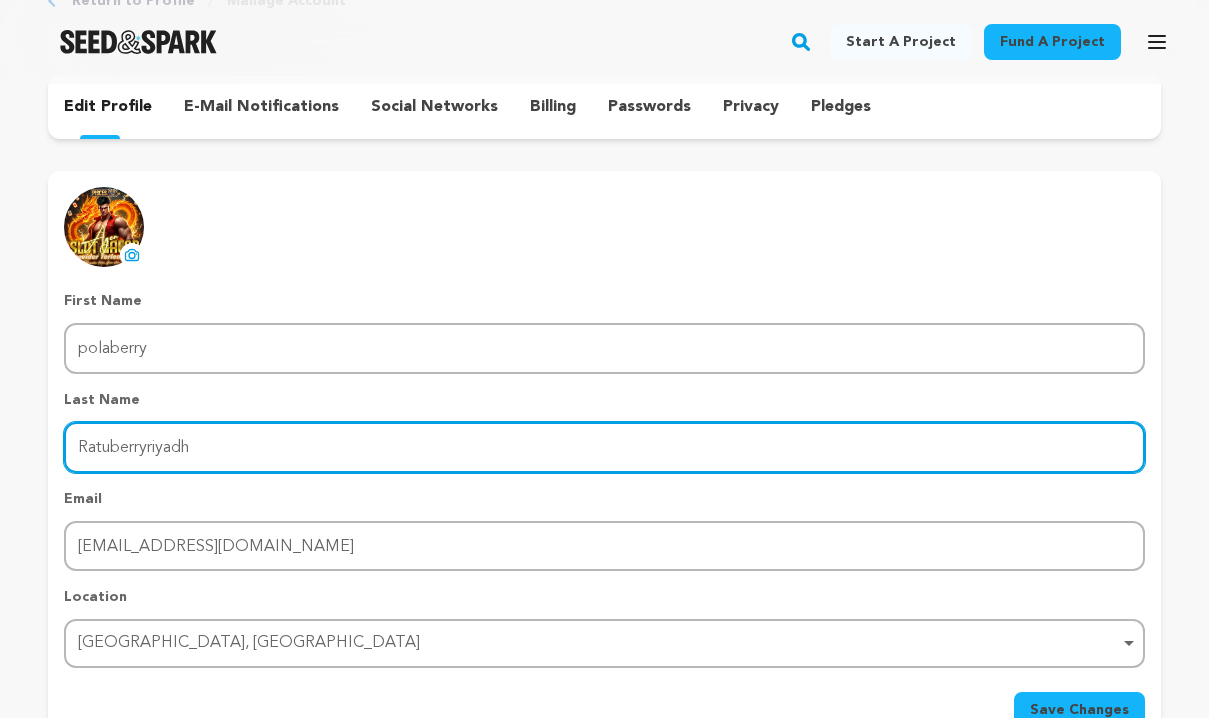 drag, startPoint x: 134, startPoint y: 448, endPoint x: -26, endPoint y: 475, distance: 162.26213 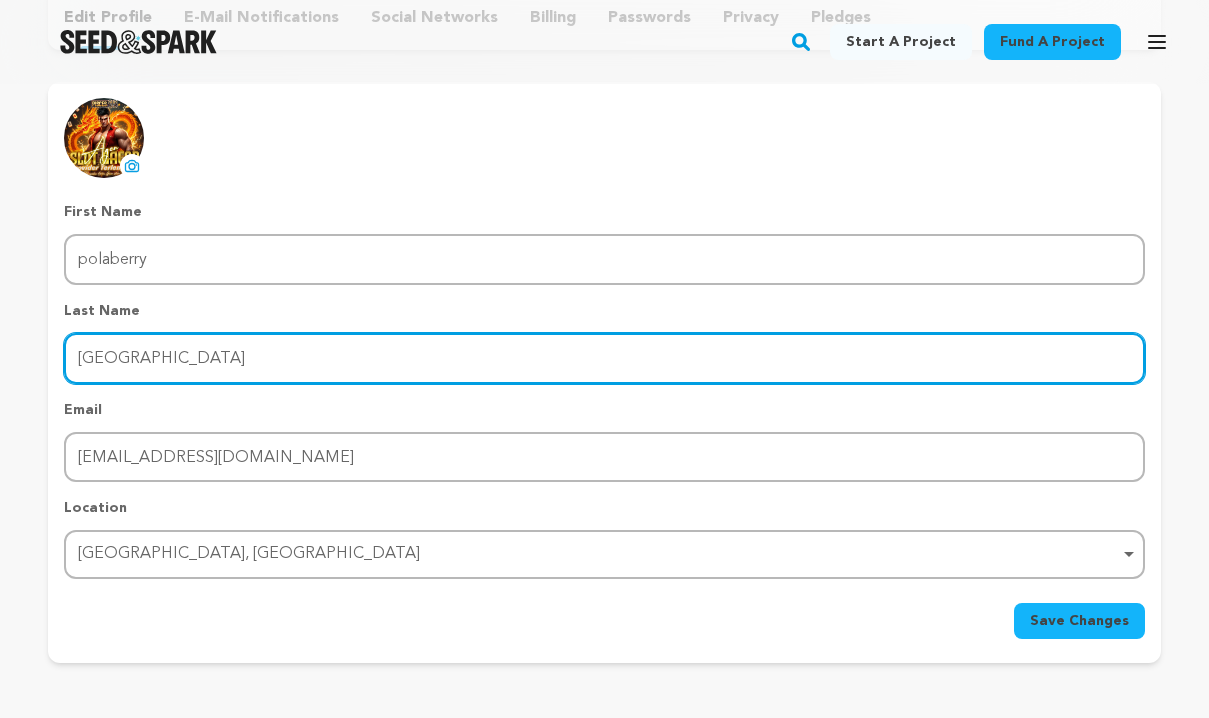 scroll, scrollTop: 400, scrollLeft: 0, axis: vertical 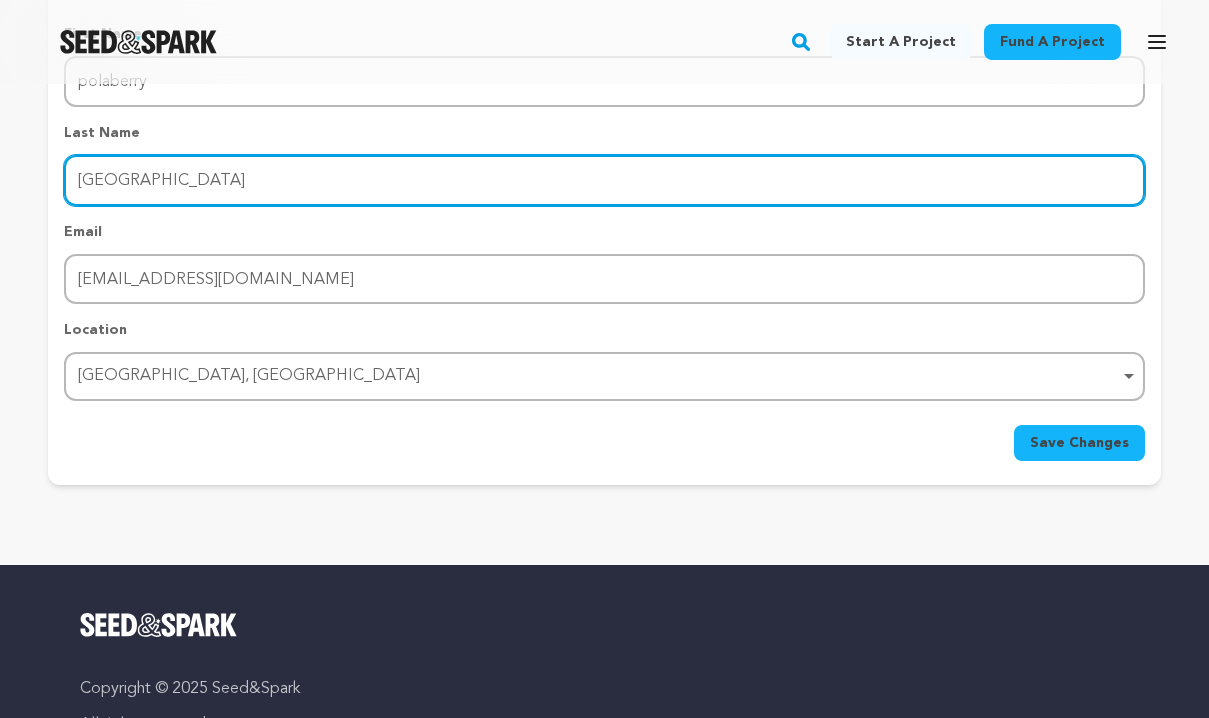 type on "riyadh" 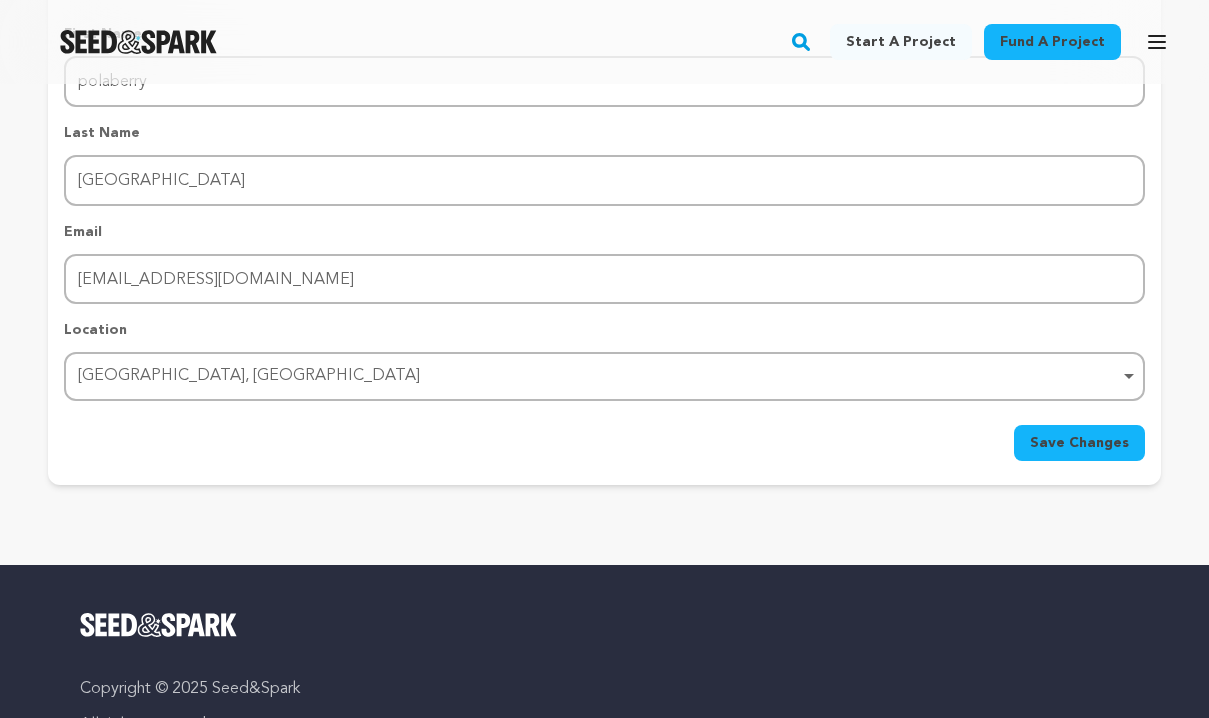 click on "Save Changes" at bounding box center (1079, 443) 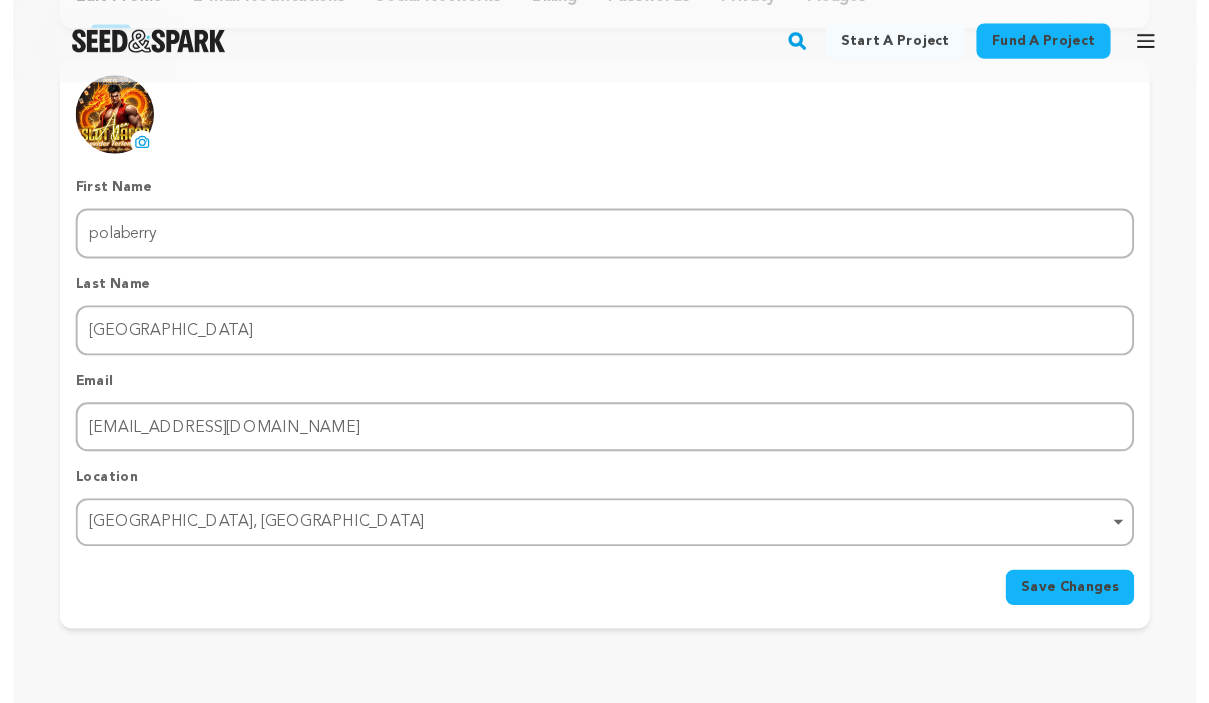scroll, scrollTop: 133, scrollLeft: 0, axis: vertical 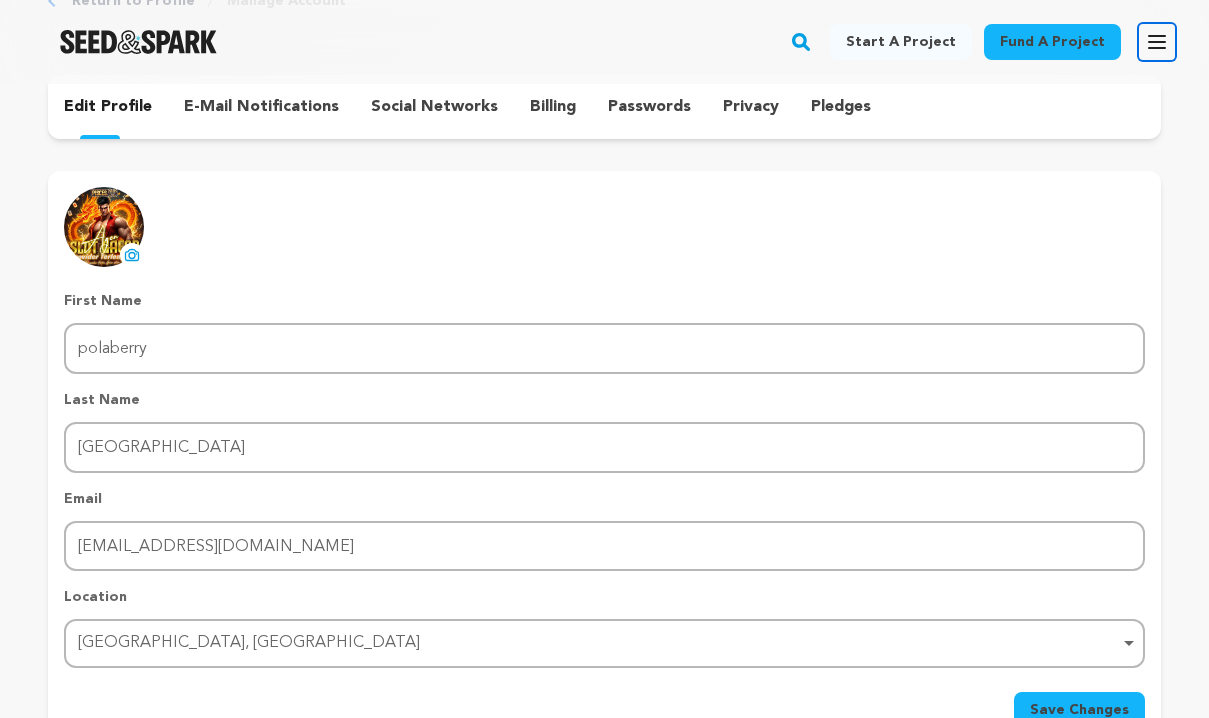 click 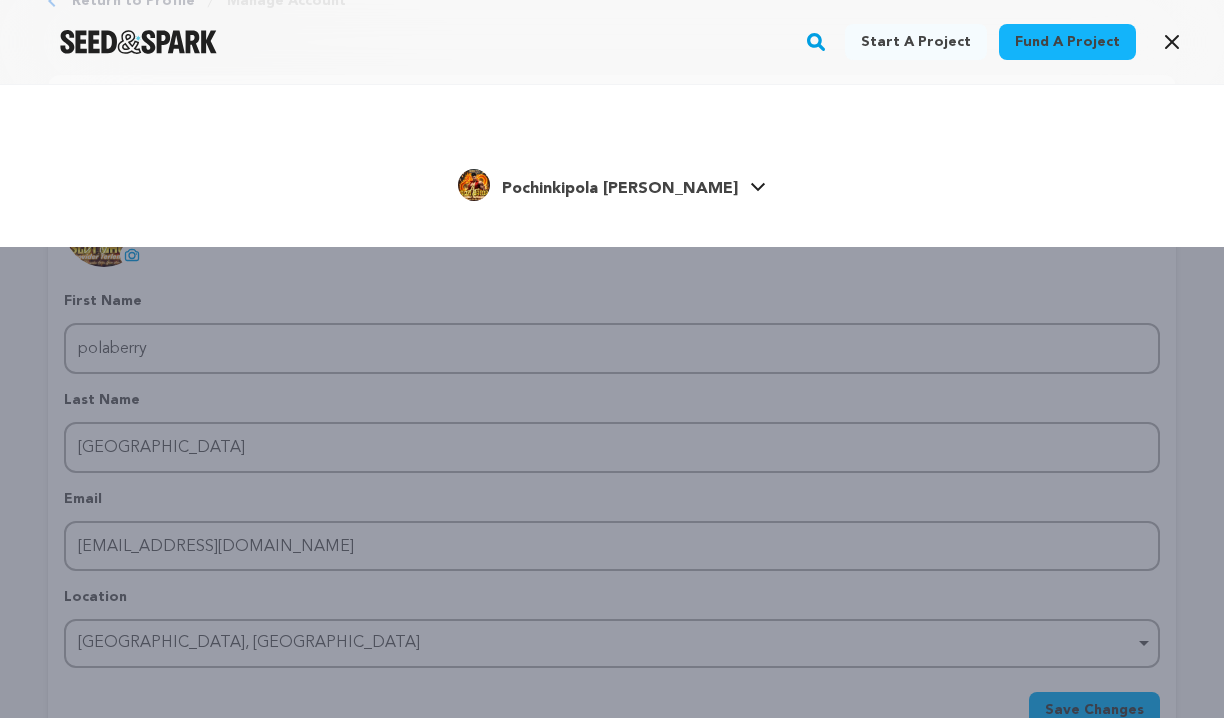click on "Start a project" at bounding box center [916, 42] 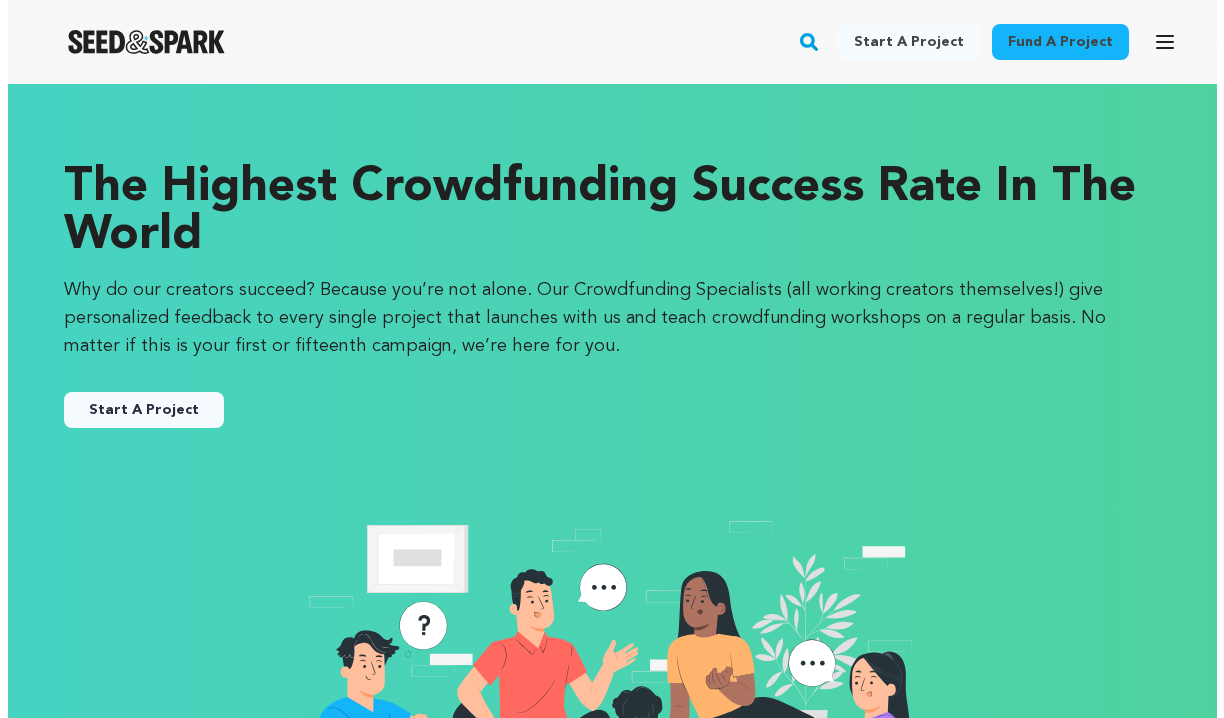 scroll, scrollTop: 0, scrollLeft: 0, axis: both 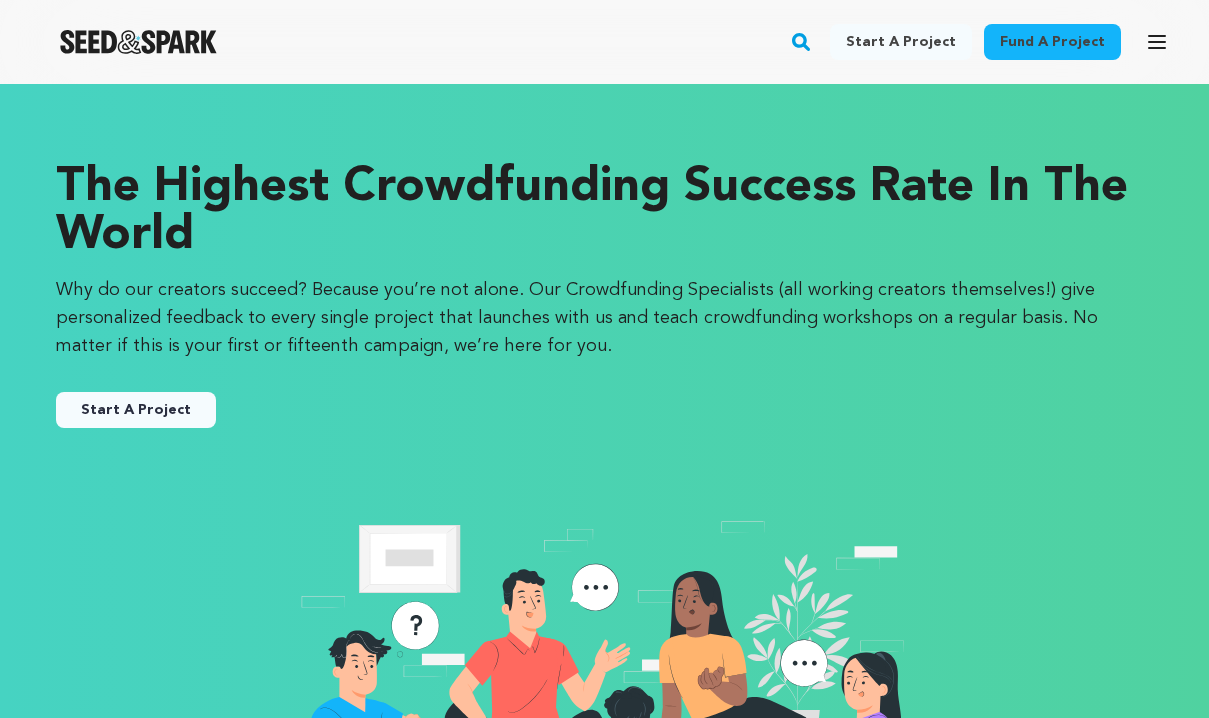 click on "Start A Project" at bounding box center [136, 410] 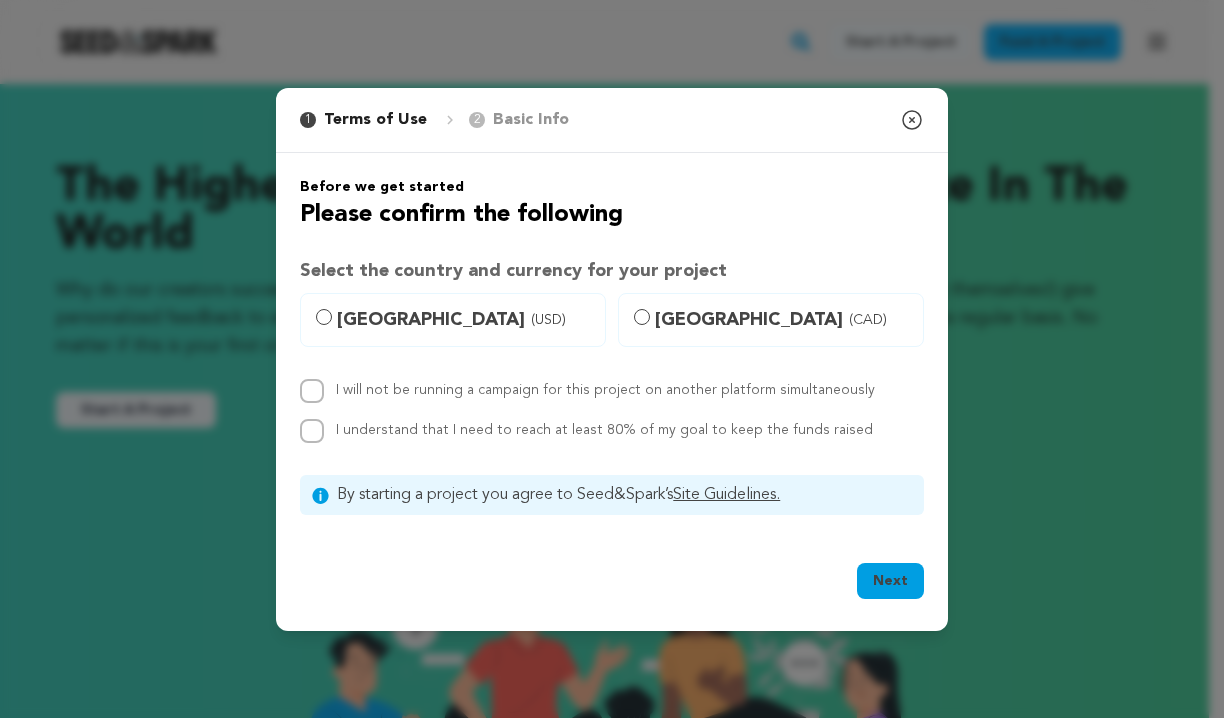 click 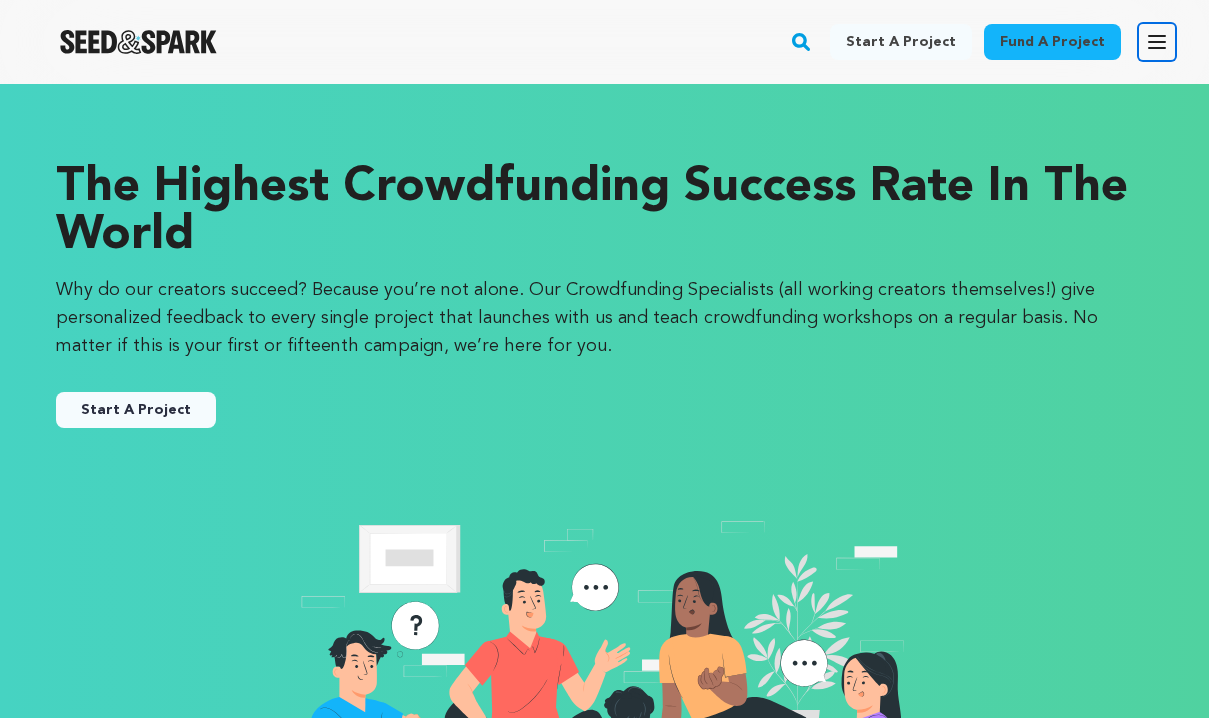 click 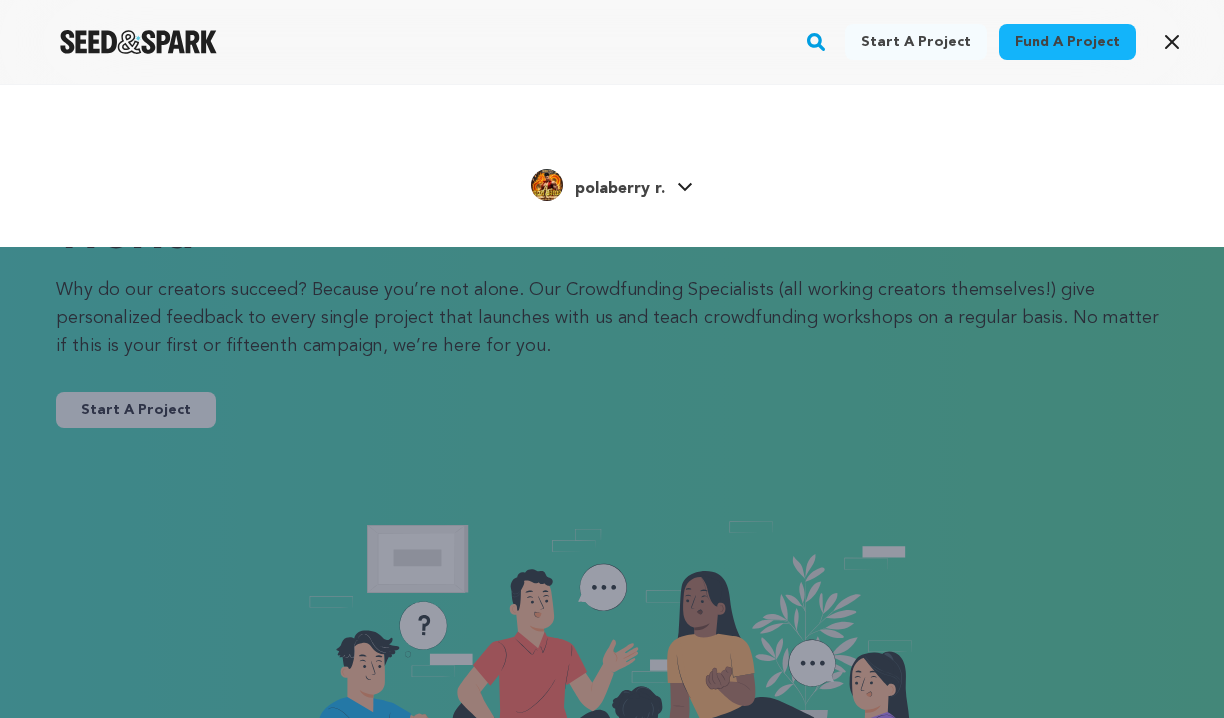 click at bounding box center (547, 185) 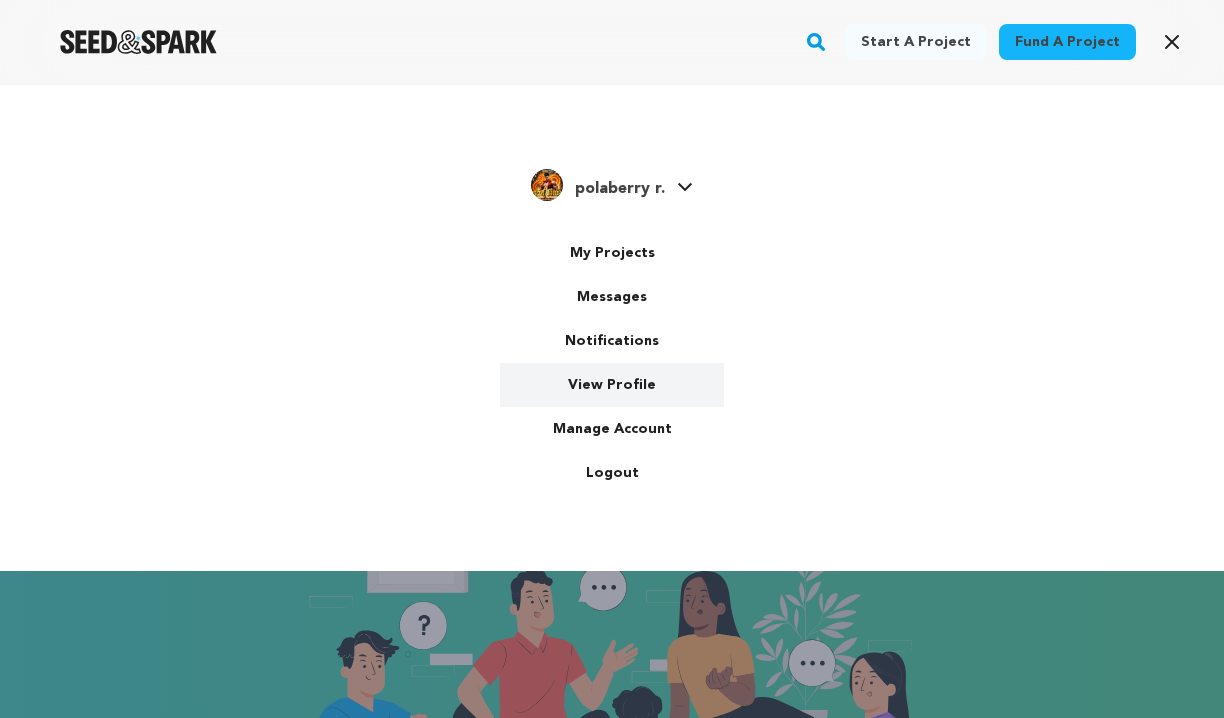click on "View Profile" at bounding box center (612, 385) 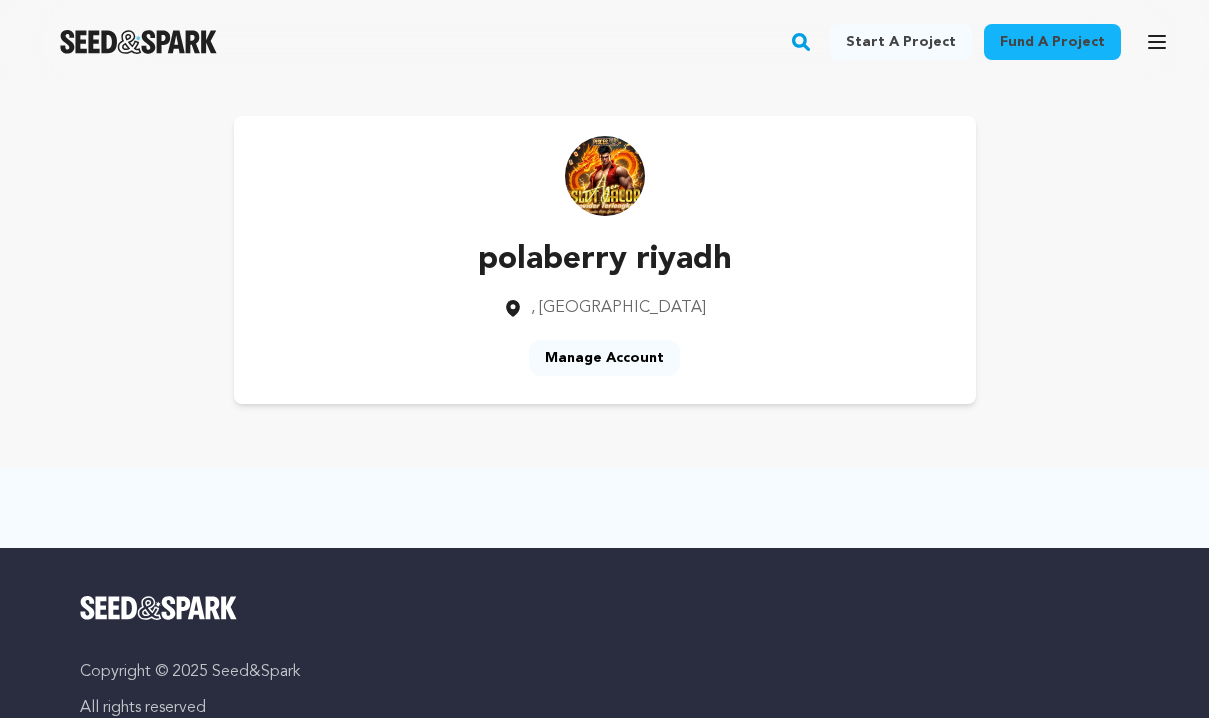 scroll, scrollTop: 0, scrollLeft: 0, axis: both 